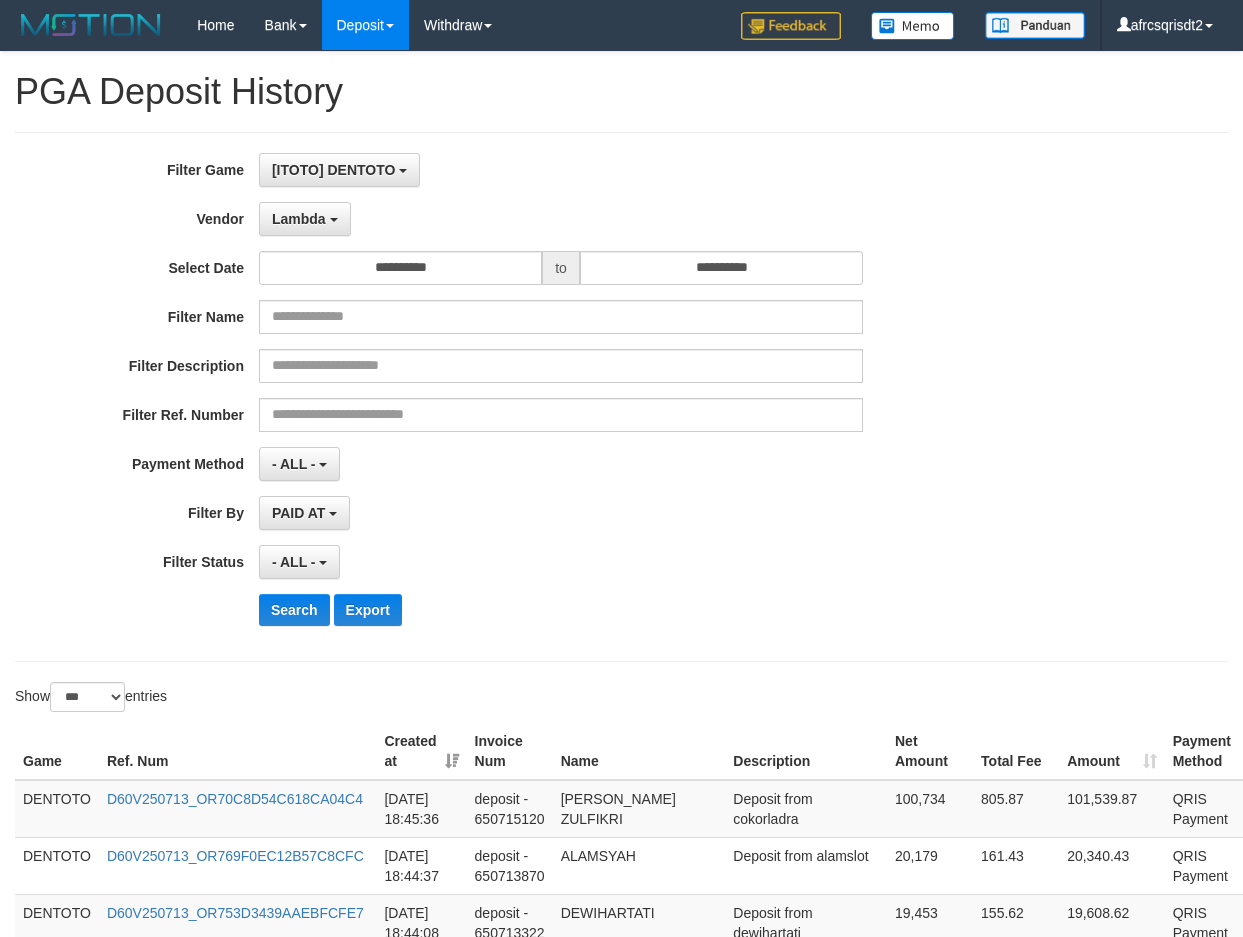 select on "**********" 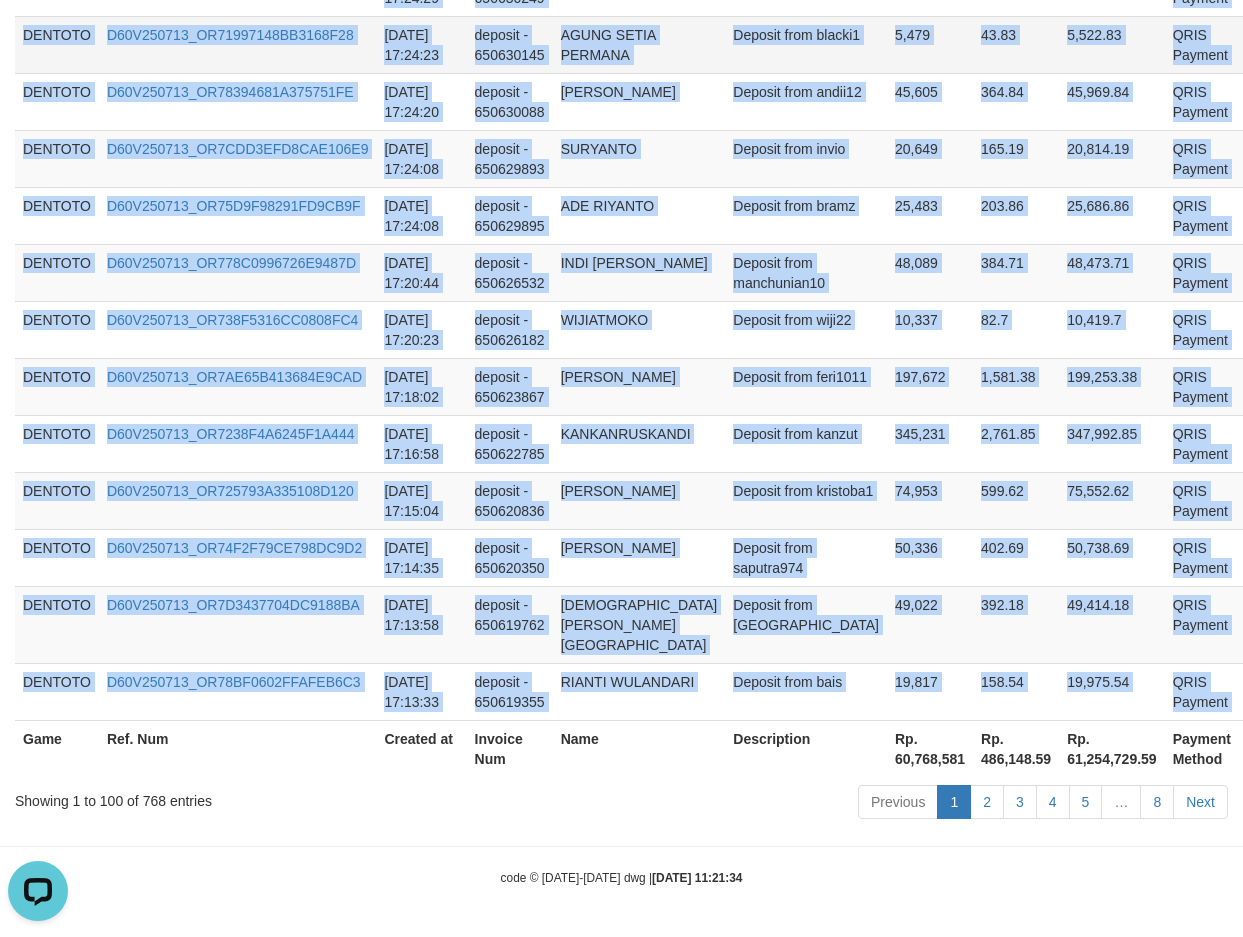 scroll, scrollTop: 0, scrollLeft: 0, axis: both 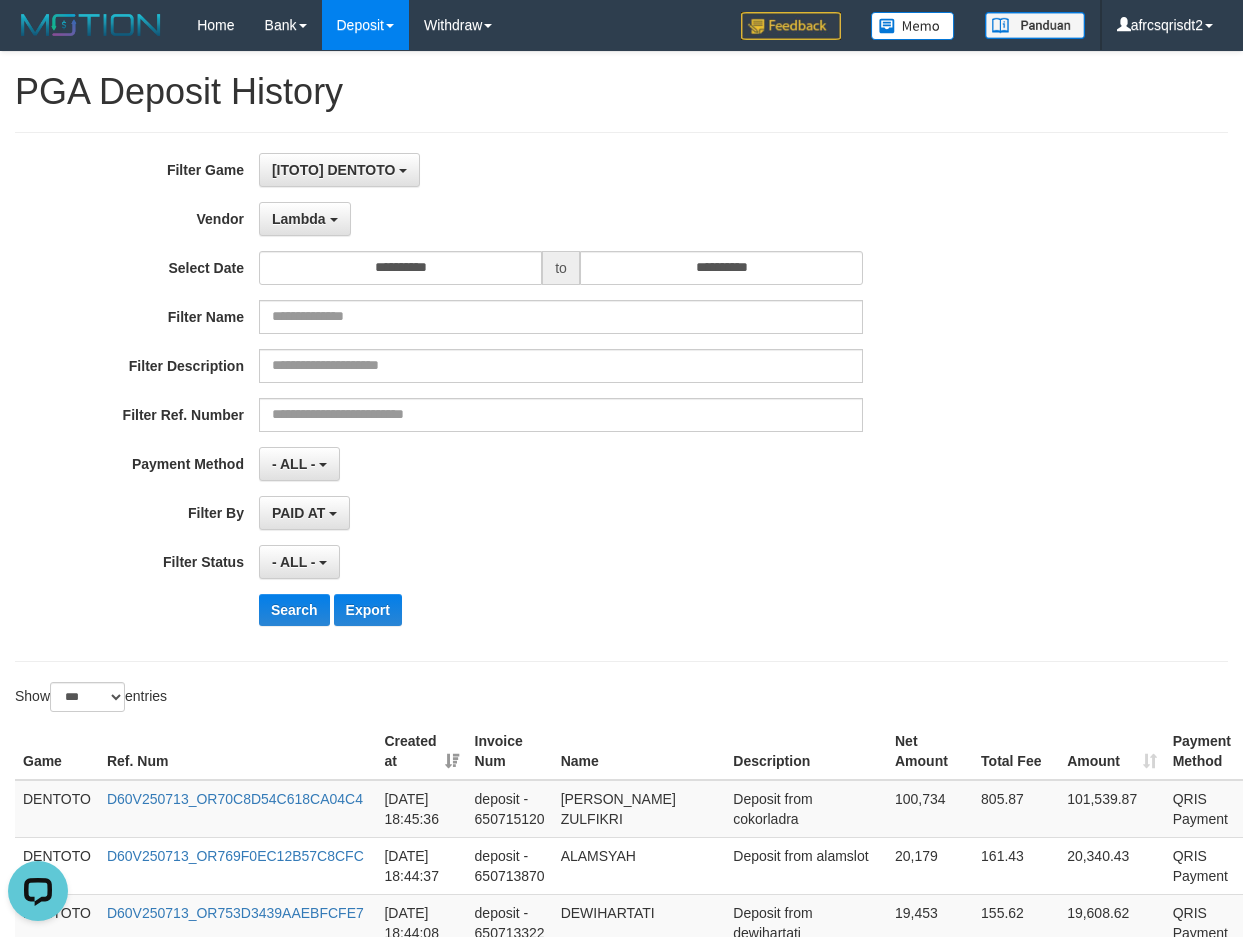 click on "Lambda    - Default Vendor -  Lucy  Luna  Atlas  WD LB  Java  Purple  Green  Gigantic  Aladin  Dubai  Alibaba  Grape  Gameboy  Bigon  Allstar  Xtr  Gama  IBX11  Selat  Borde  Indahjualpulsa  Lemavo  Gogogoy  Itudo  Yuwanatopup  Sidikgame  Voucher100  Awalpulsa  Lambda  Combo  IBX3 NUANSATOPUP  IBX3 Pusatjualpulsa  IBX3 Itemgame  IBX3 SILAKSA  IBX3 Makmurvoucher  IBX3 MAKMURTOPUP  IBX3 Pilihvoucher" at bounding box center [561, 219] 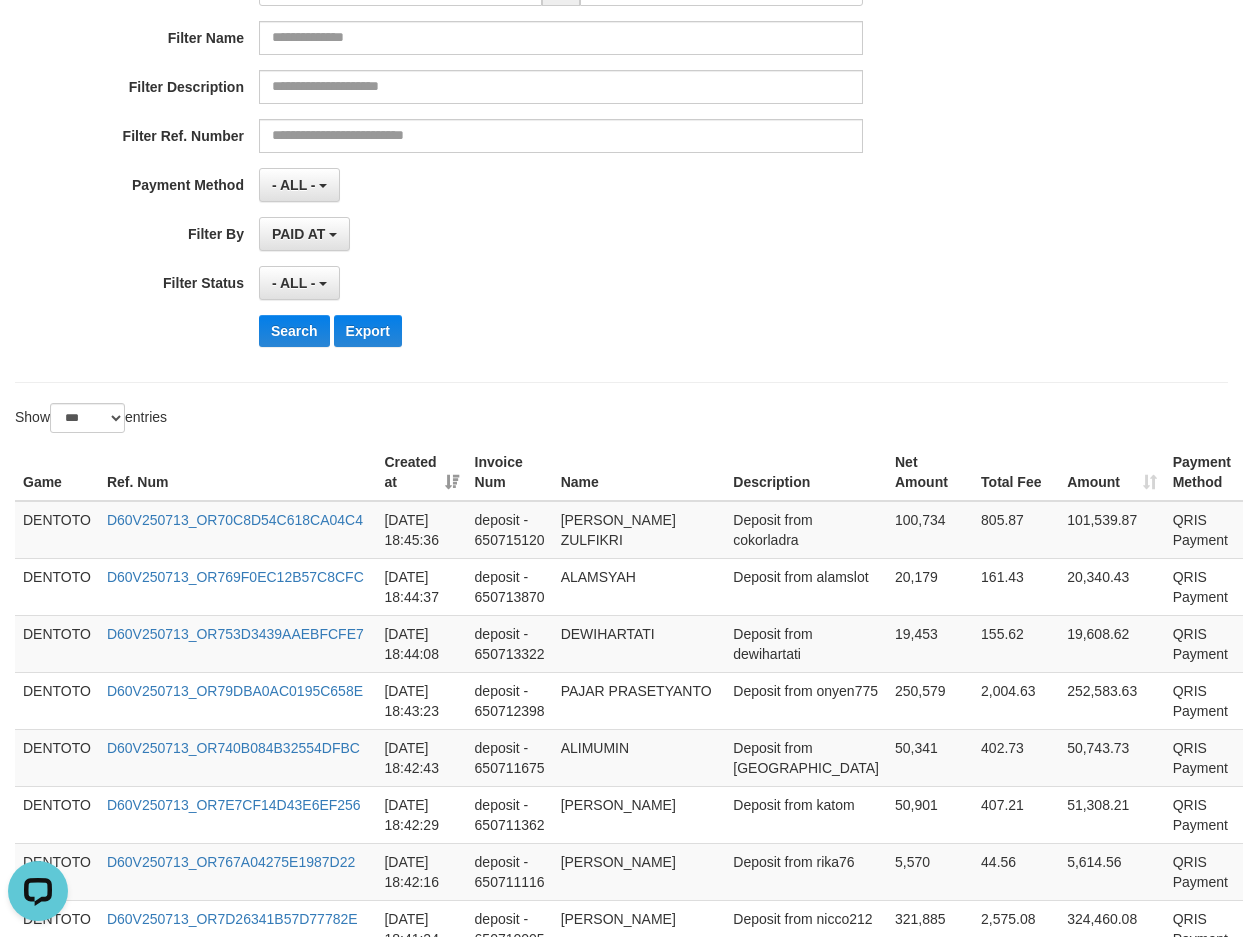 scroll, scrollTop: 333, scrollLeft: 0, axis: vertical 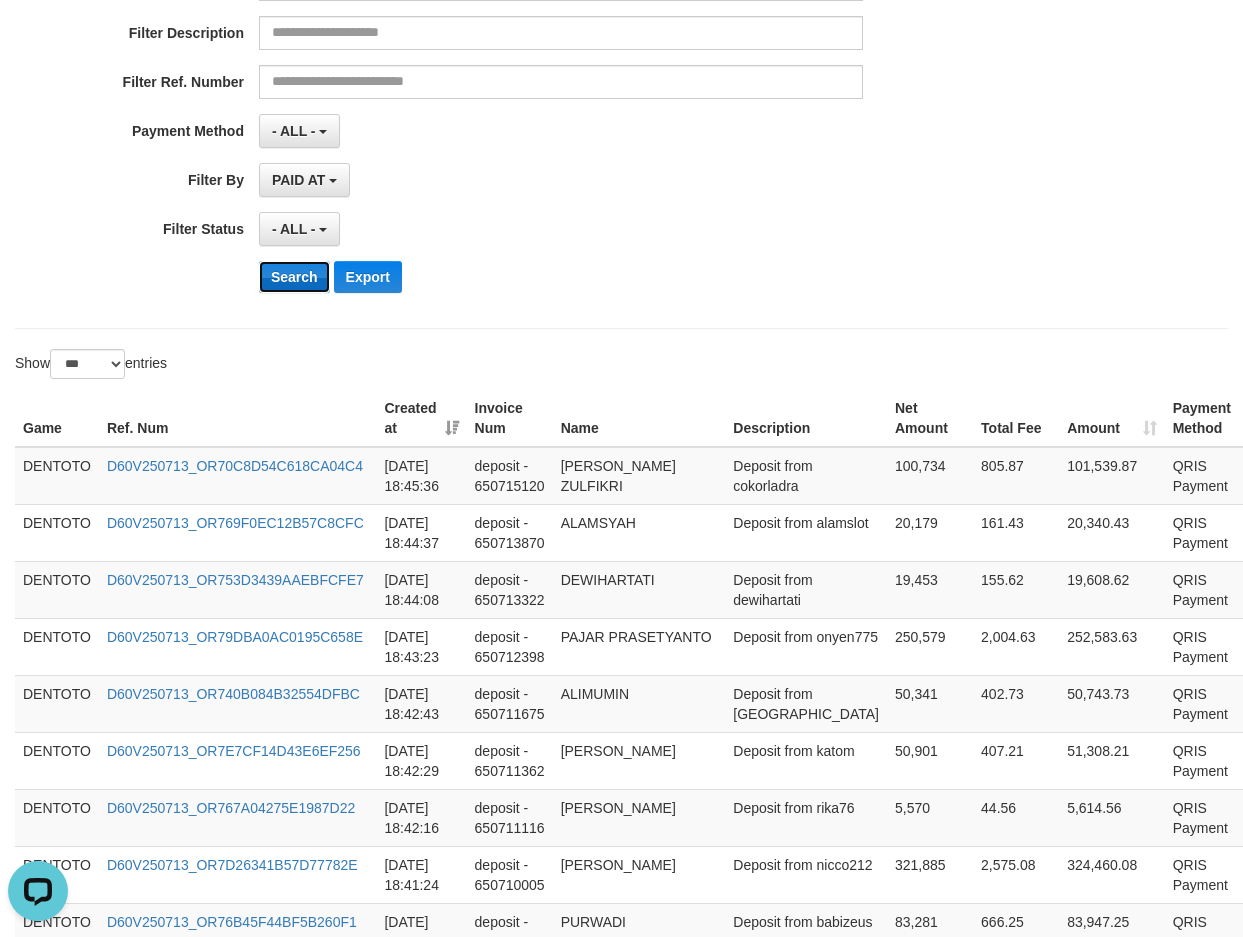 click on "Search" at bounding box center (294, 277) 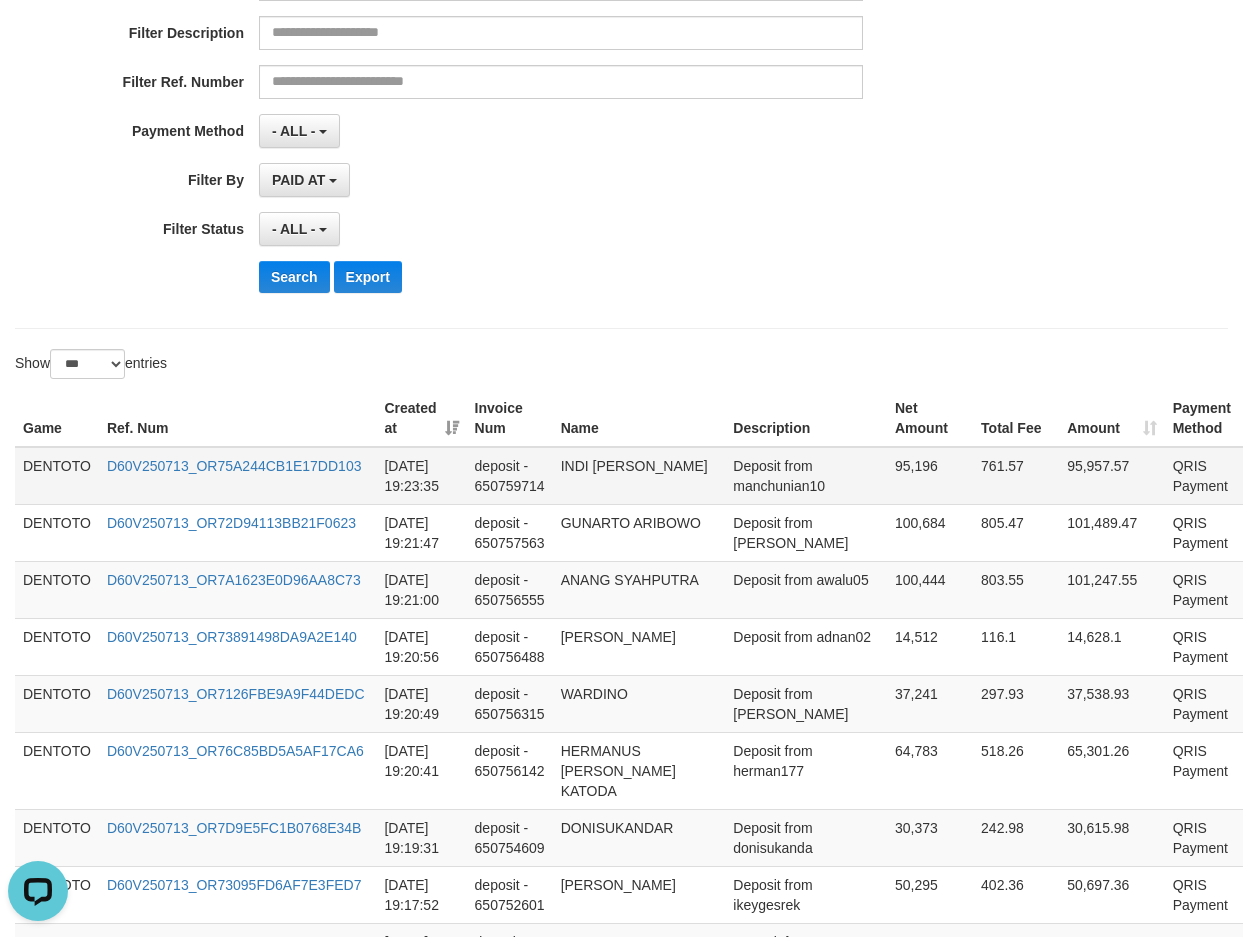 click on "DENTOTO" at bounding box center (57, 476) 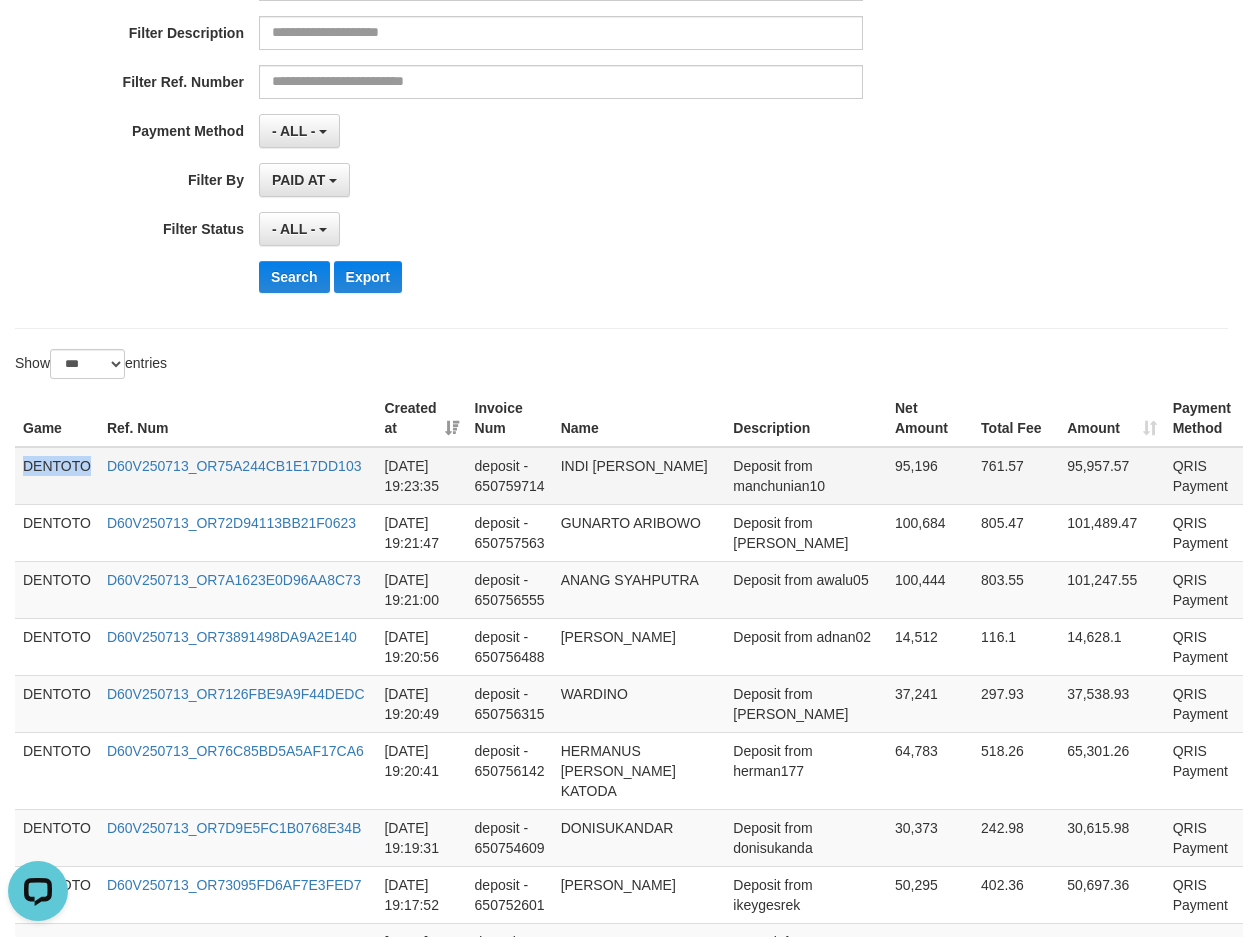 click on "DENTOTO" at bounding box center (57, 476) 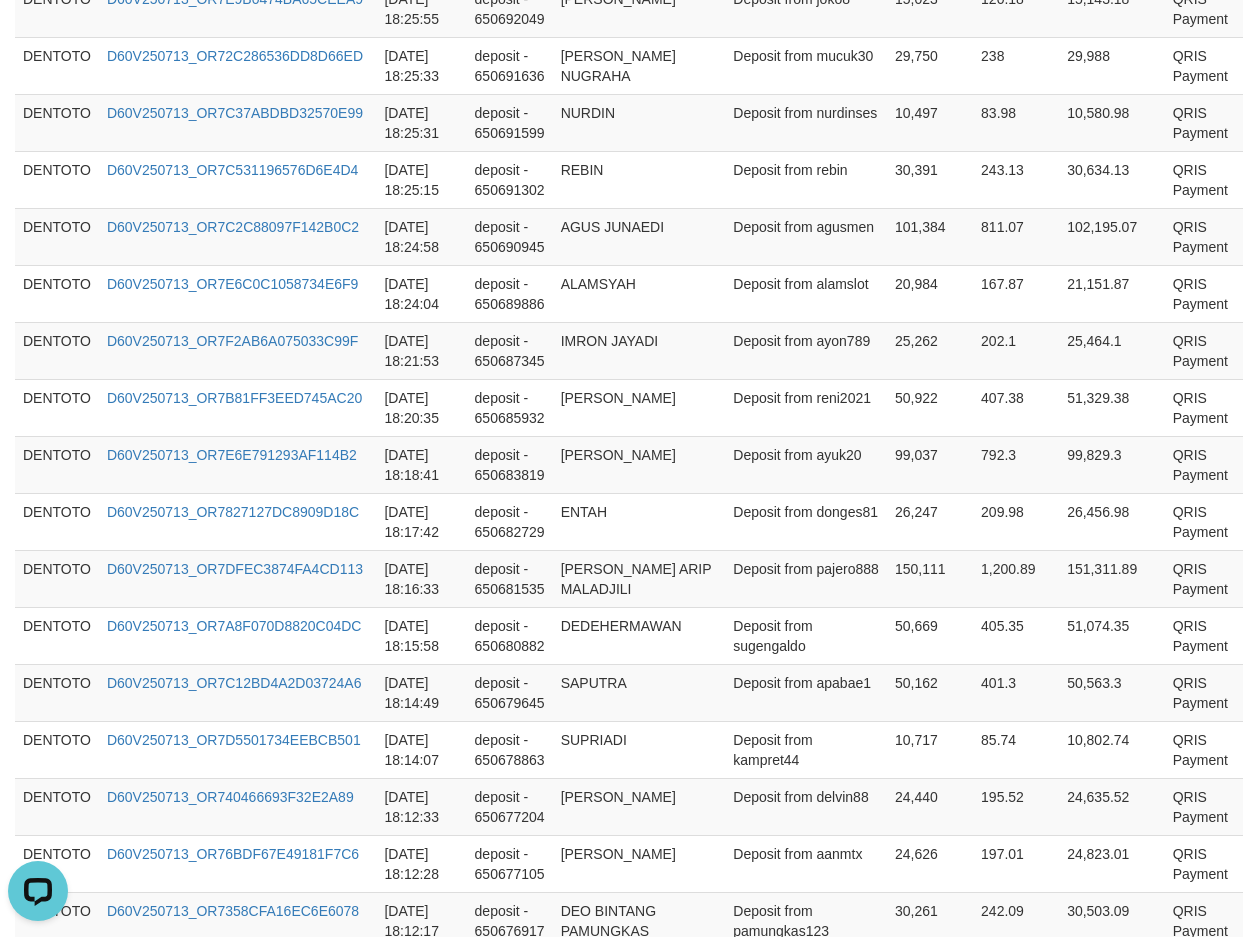 scroll, scrollTop: 5760, scrollLeft: 0, axis: vertical 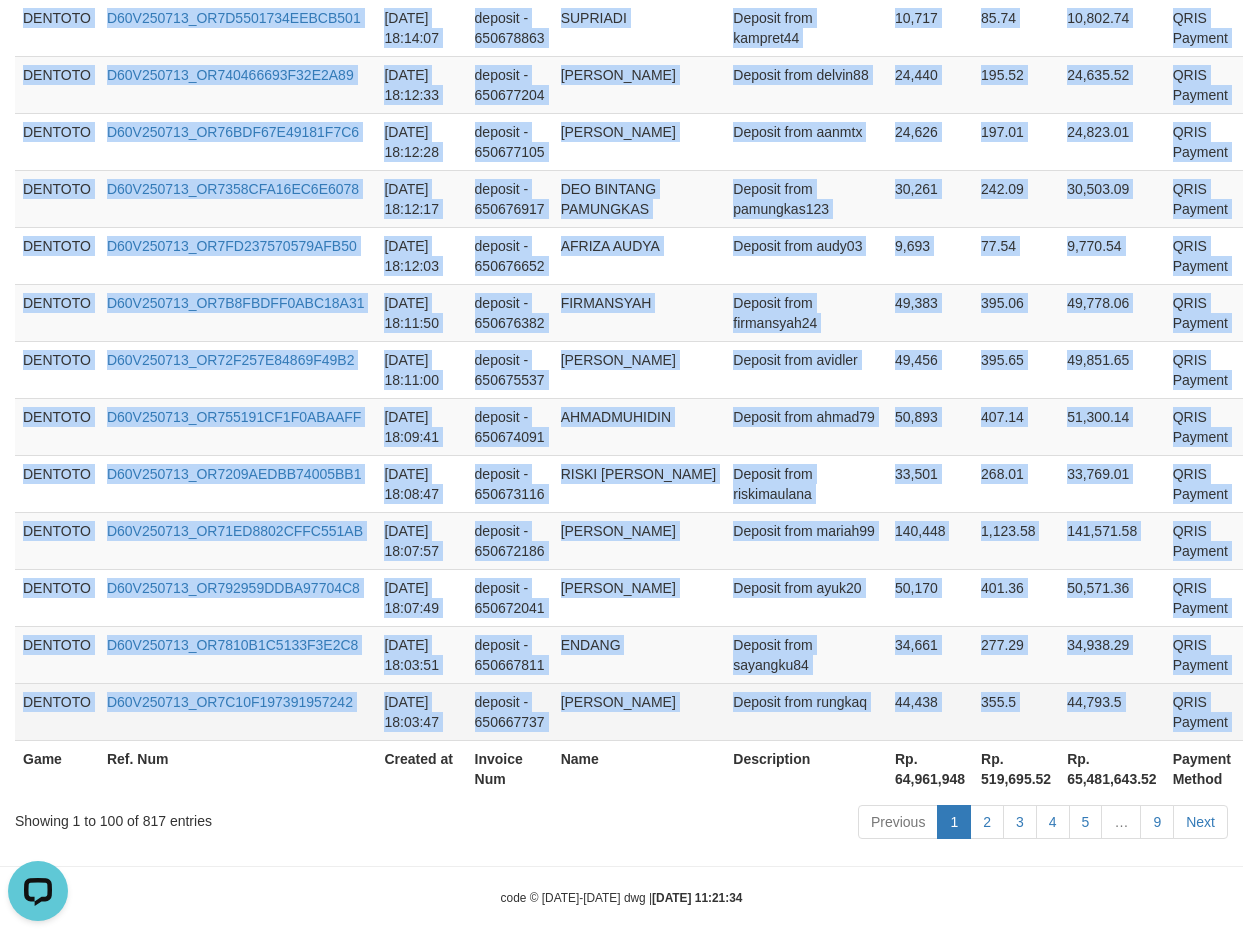 click on "P" at bounding box center [1268, 711] 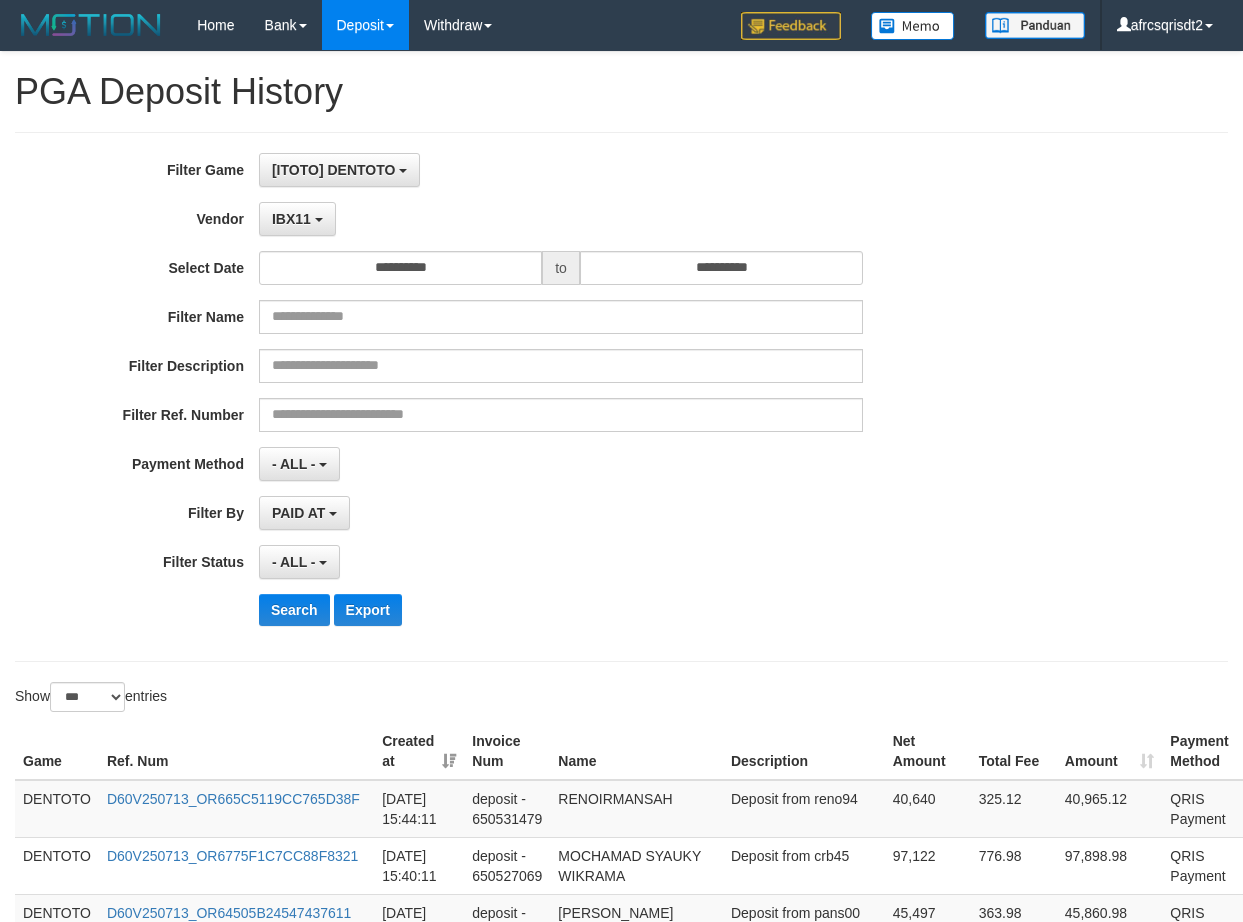 select on "**********" 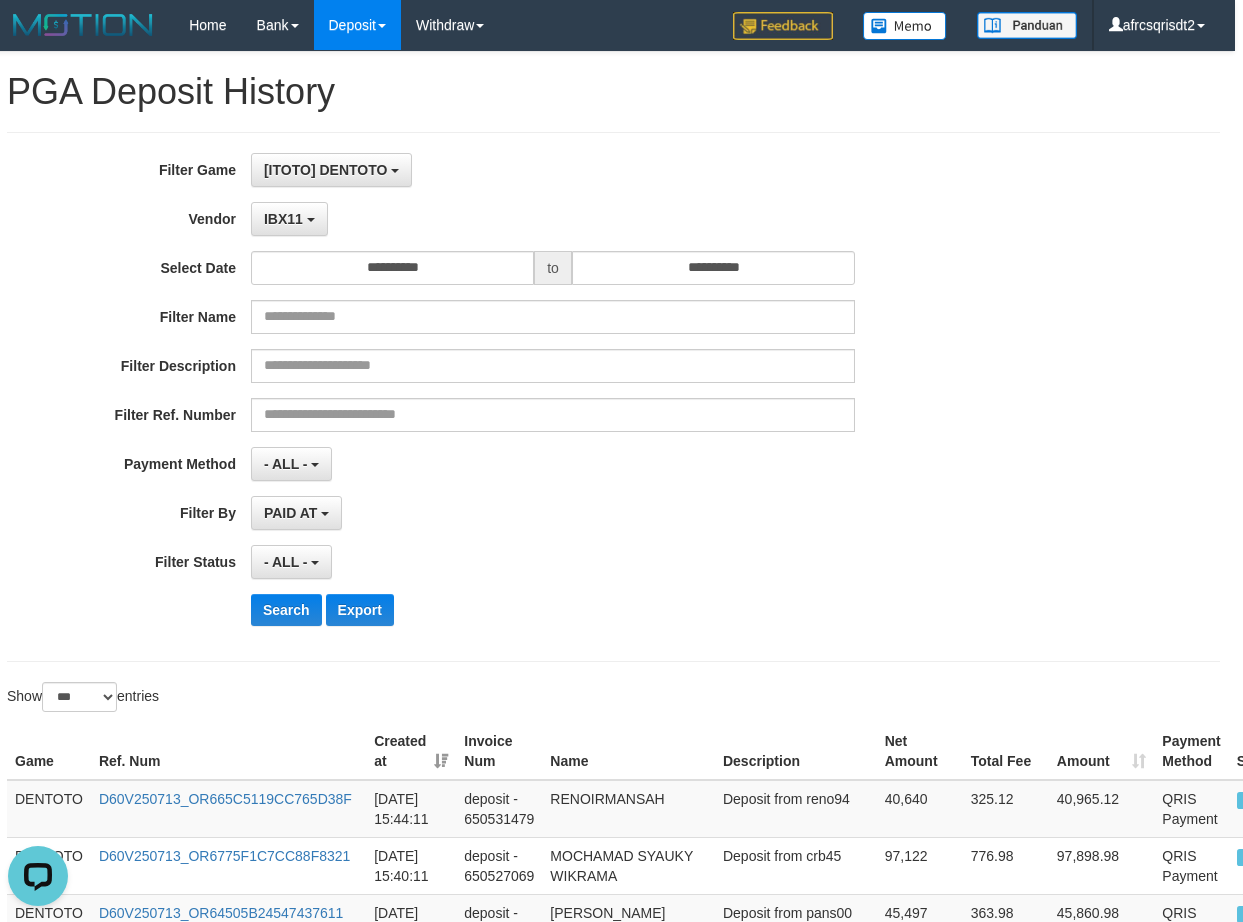 scroll, scrollTop: 0, scrollLeft: 0, axis: both 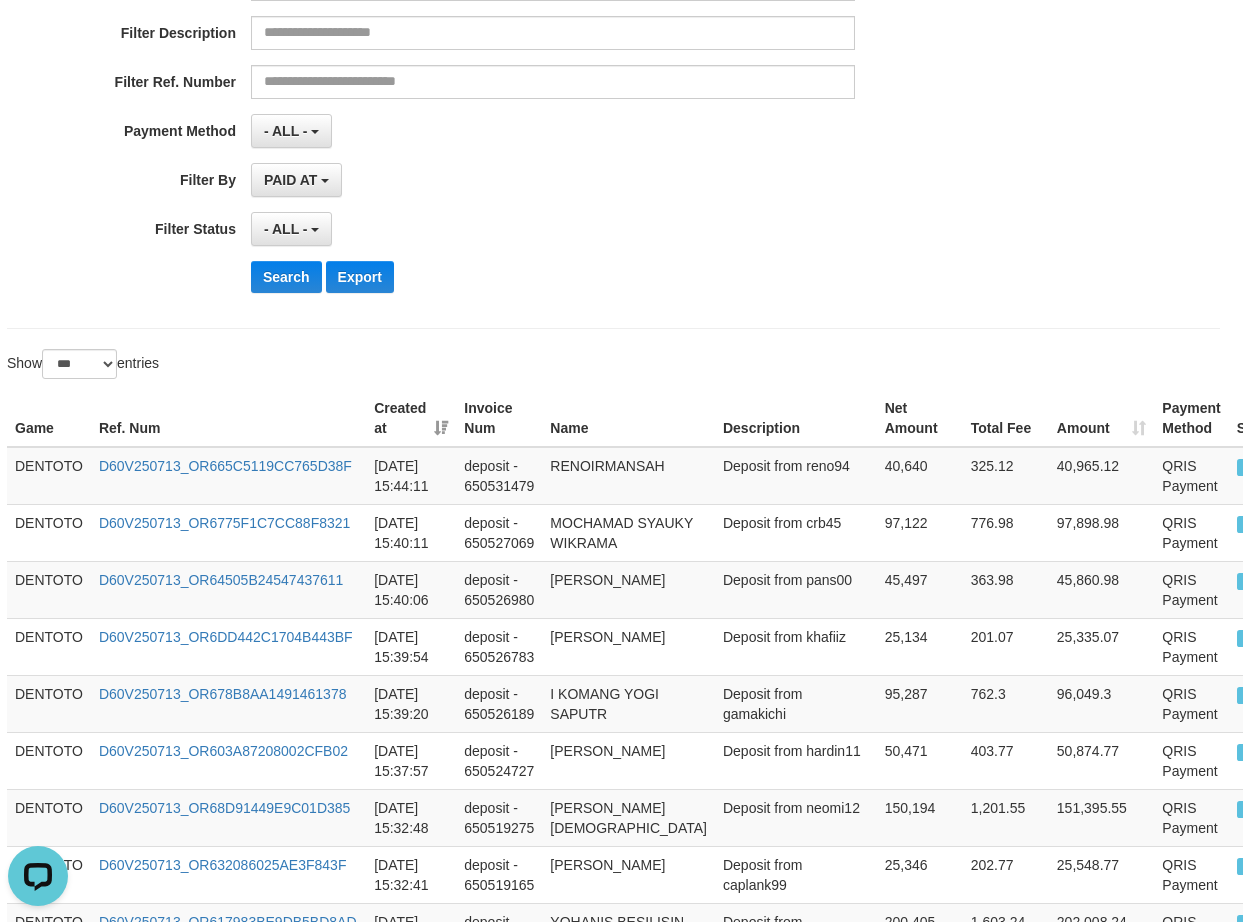 click on "**********" at bounding box center [510, 64] 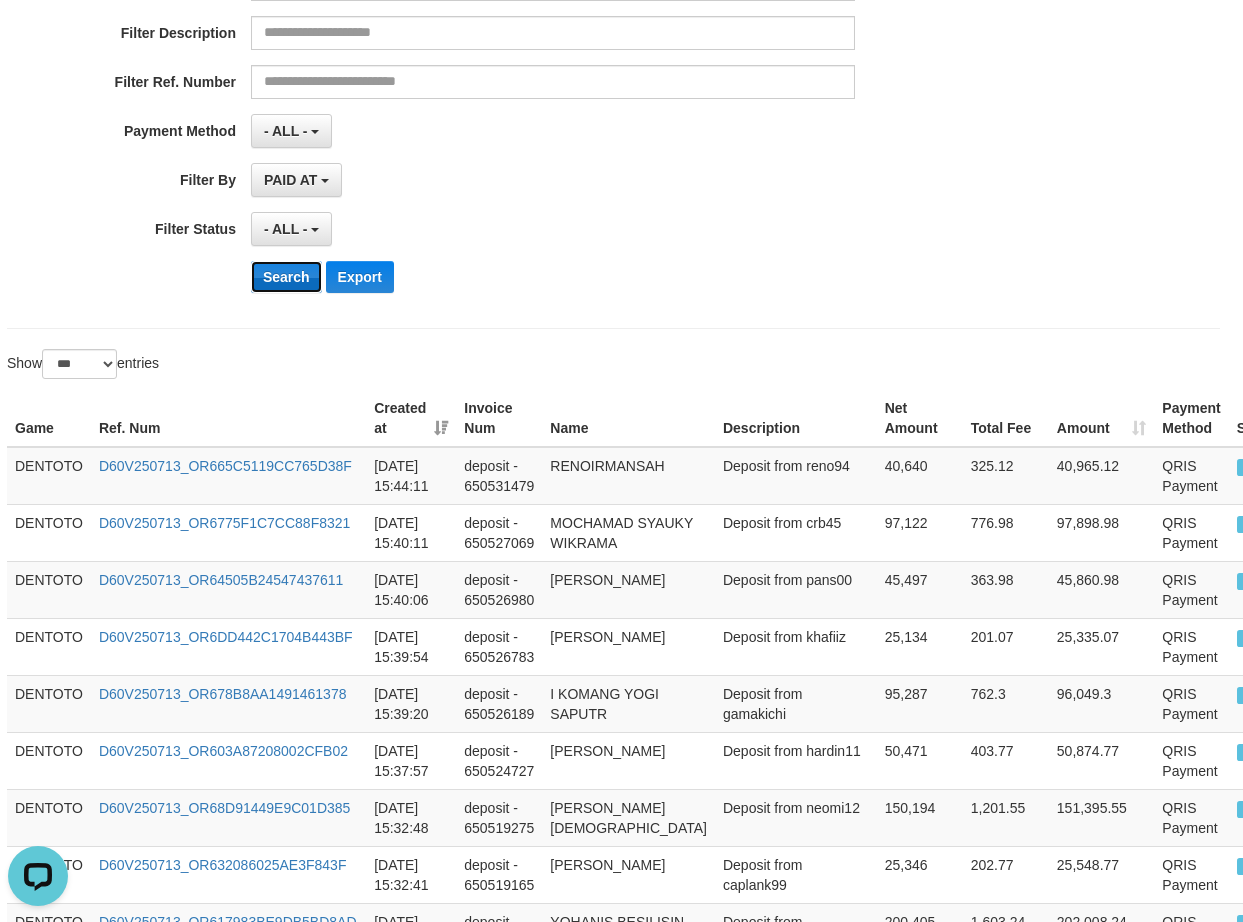 click on "Search" at bounding box center [286, 277] 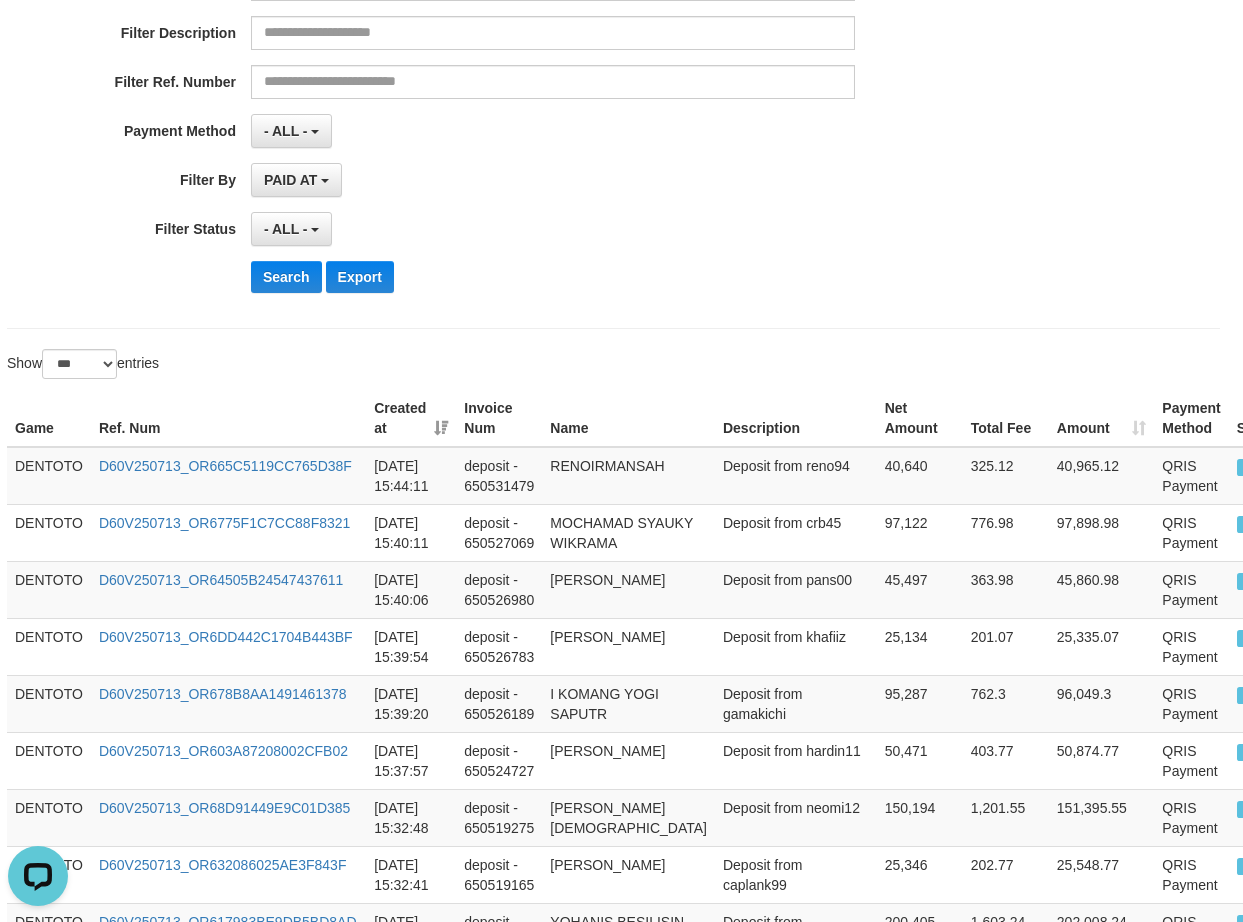 click on "**********" at bounding box center [613, 2996] 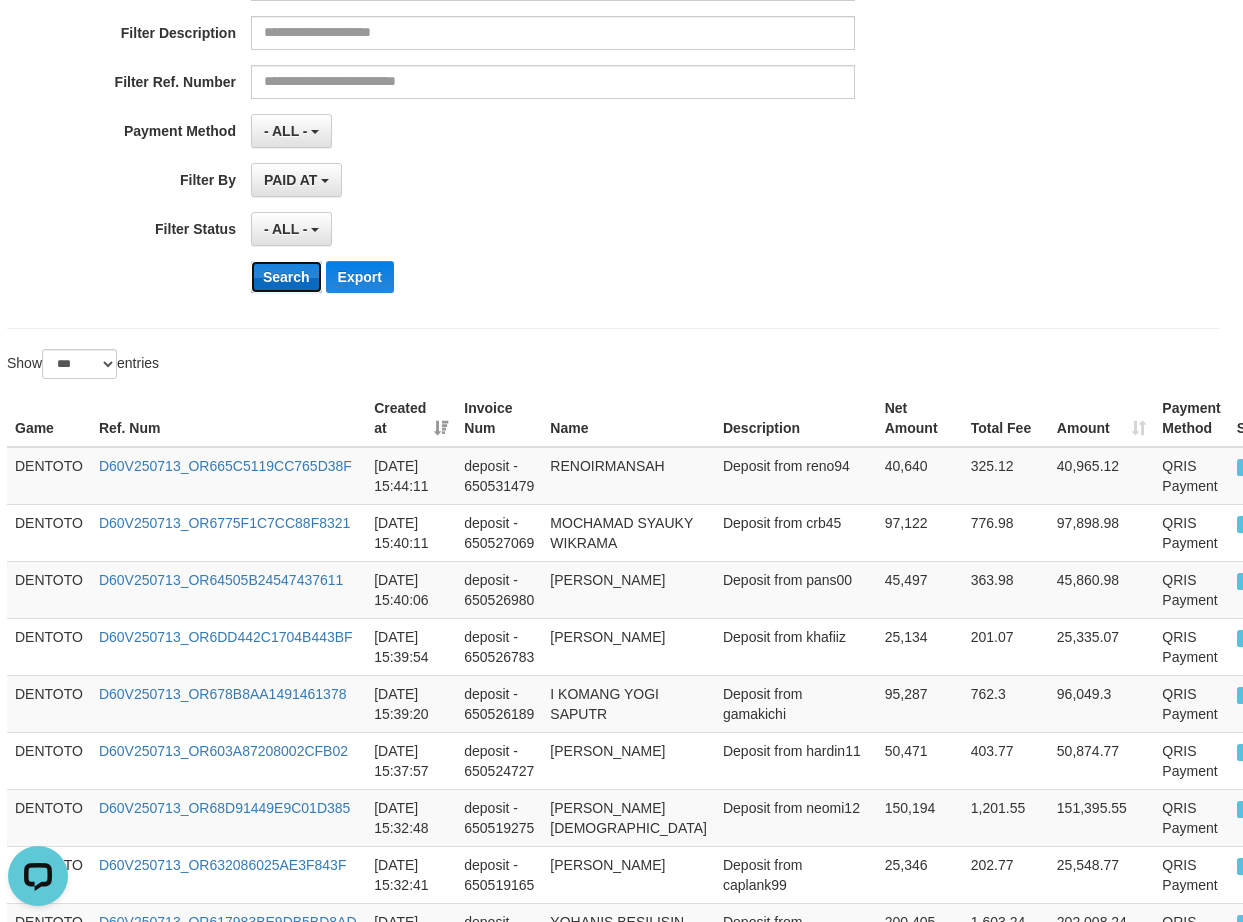click on "Search" at bounding box center (286, 277) 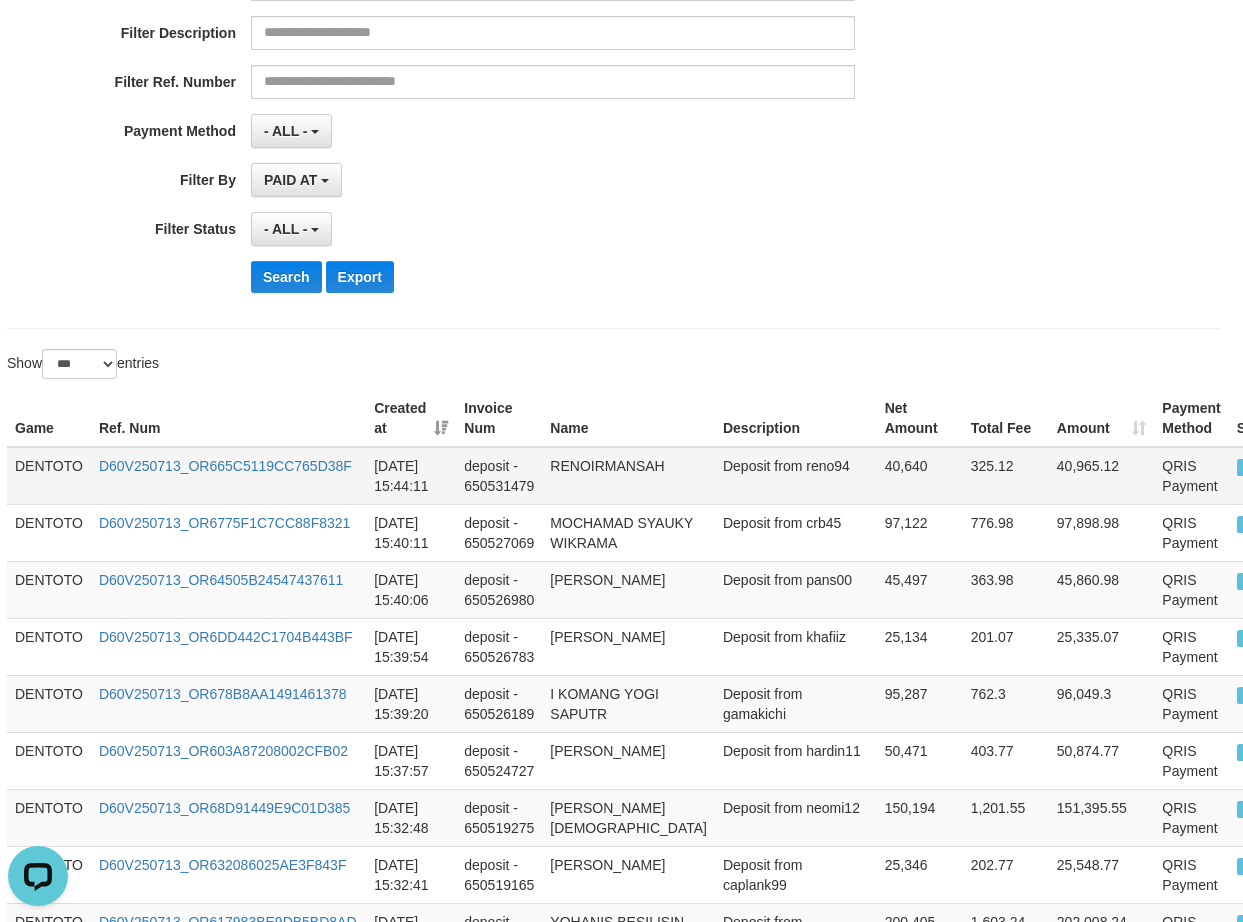 click on "DENTOTO" at bounding box center (49, 476) 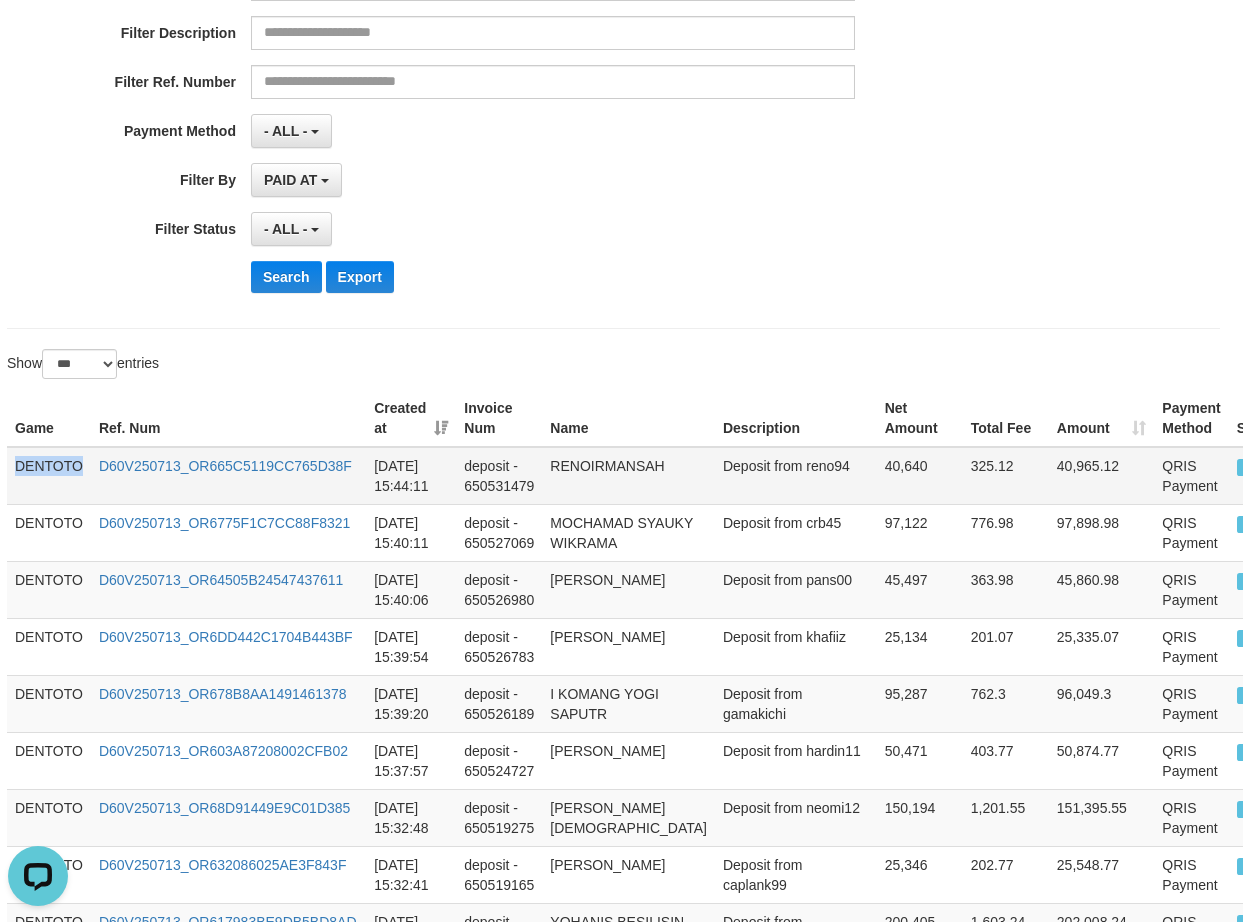 click on "DENTOTO" at bounding box center (49, 476) 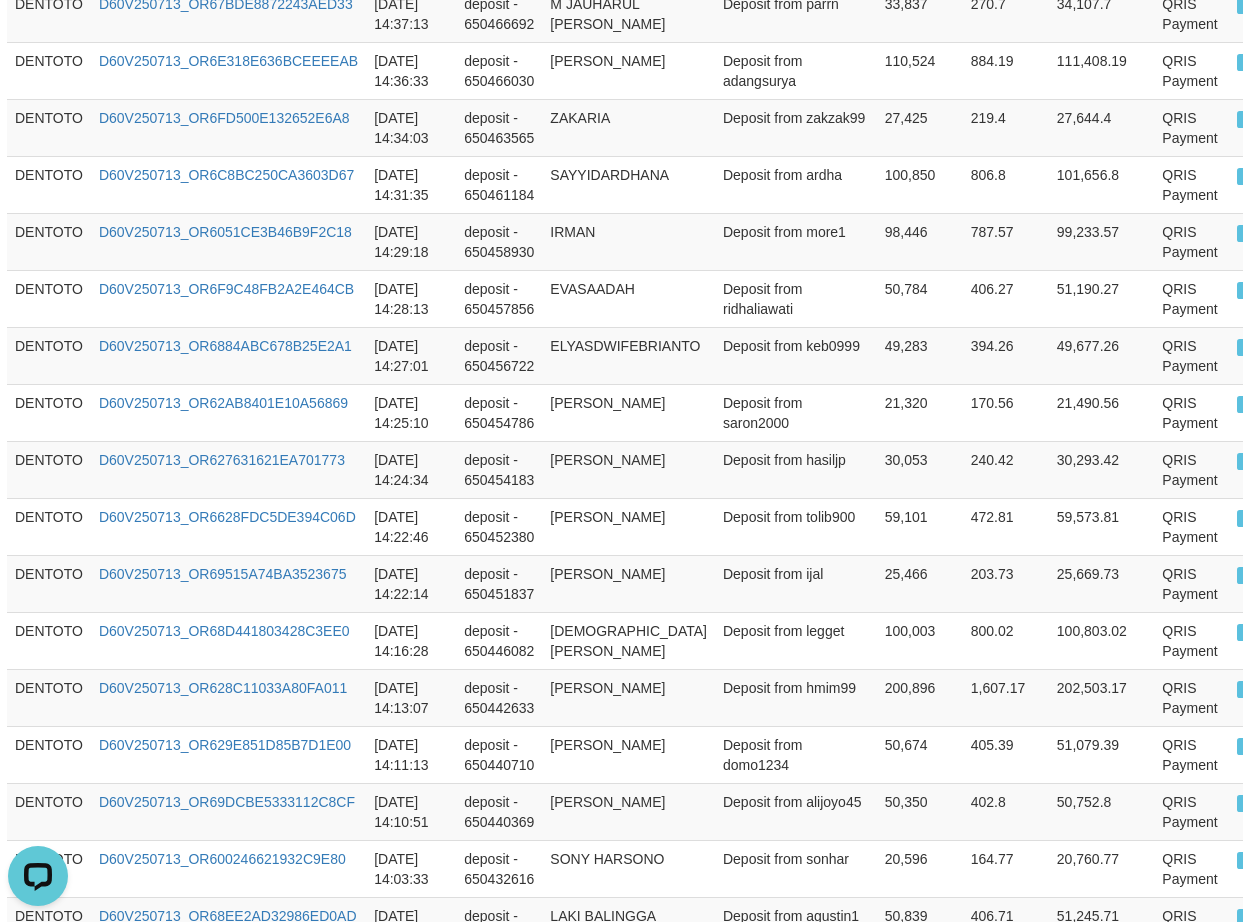 scroll, scrollTop: 5775, scrollLeft: 8, axis: both 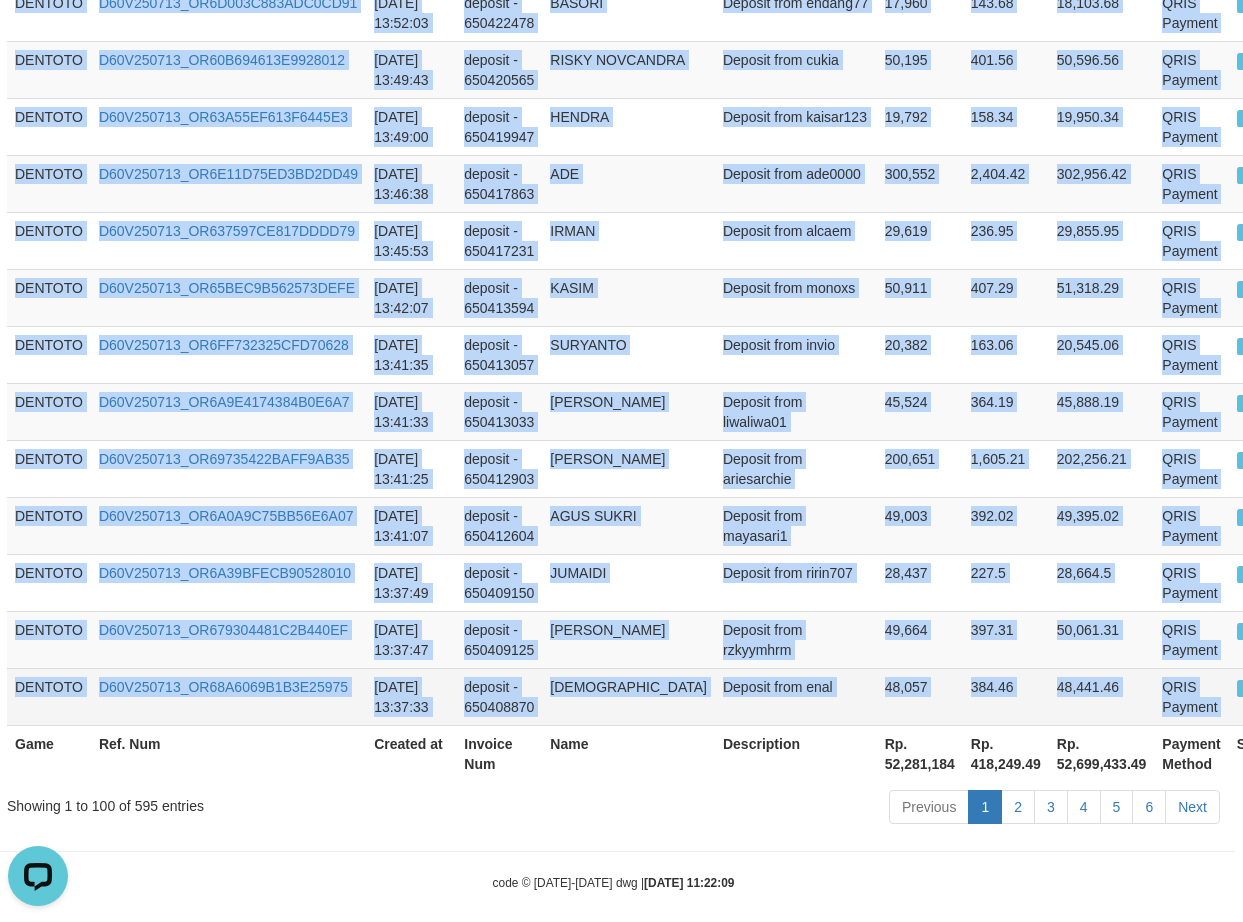 click on "P" at bounding box center [1247, 688] 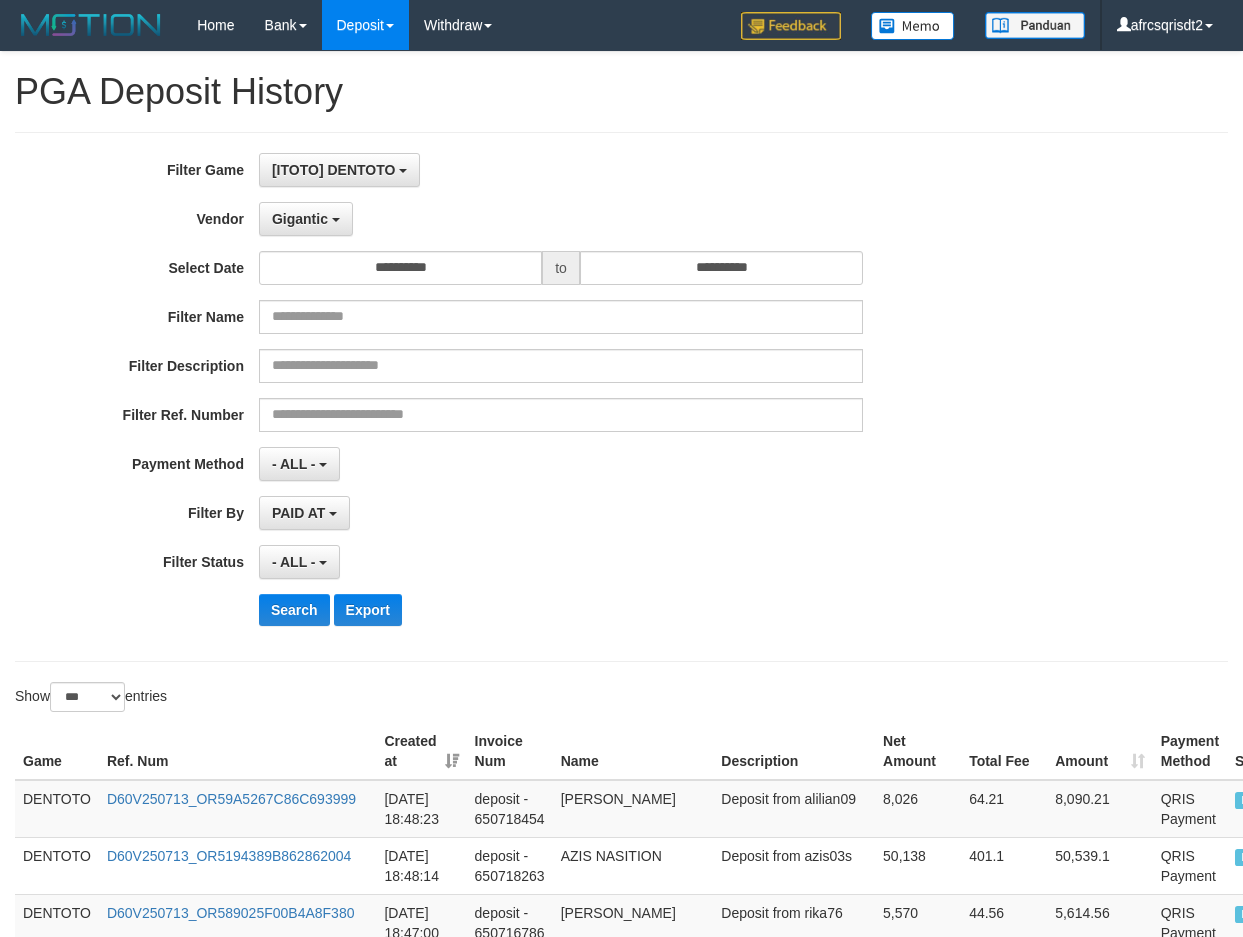select on "**********" 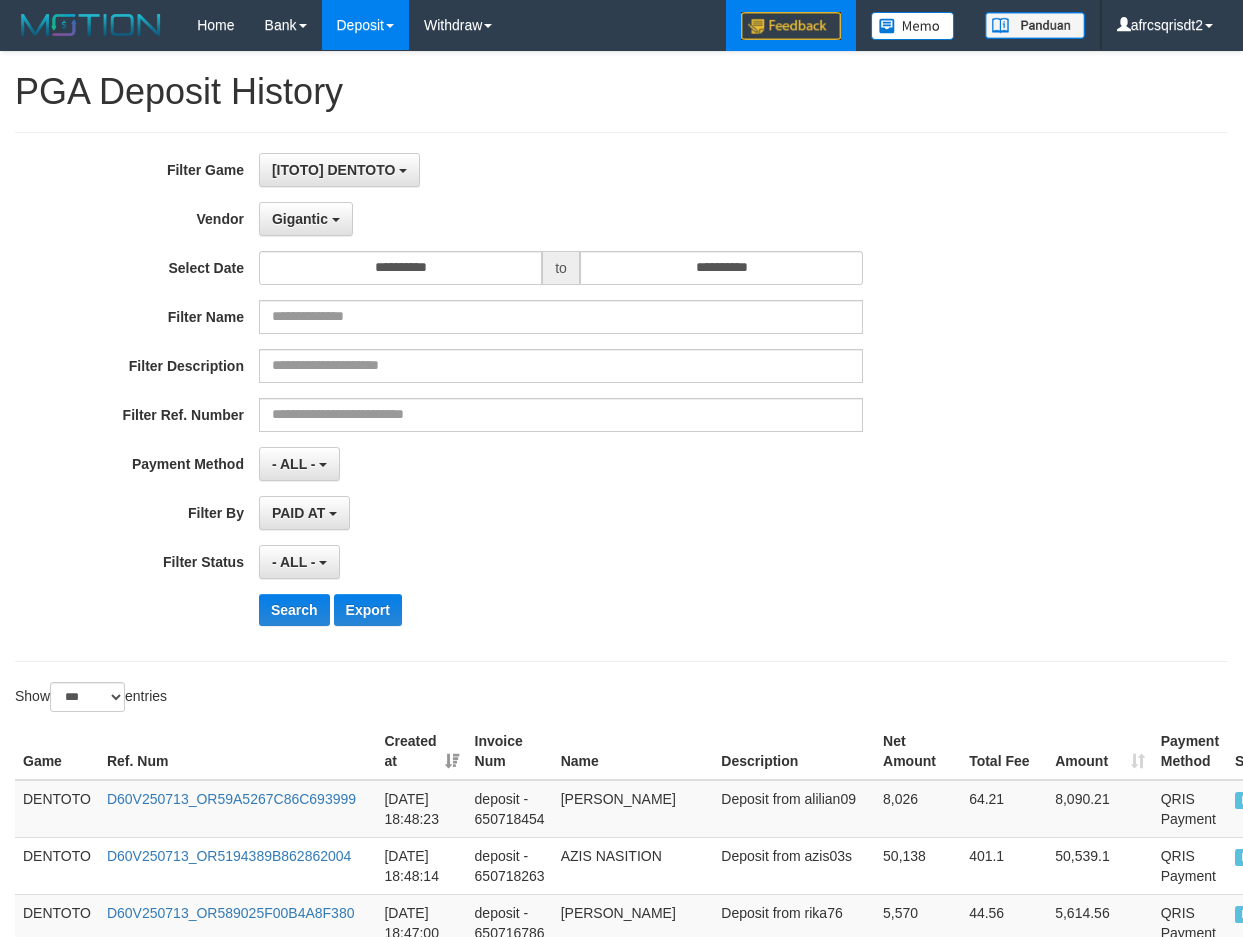 scroll, scrollTop: 0, scrollLeft: 0, axis: both 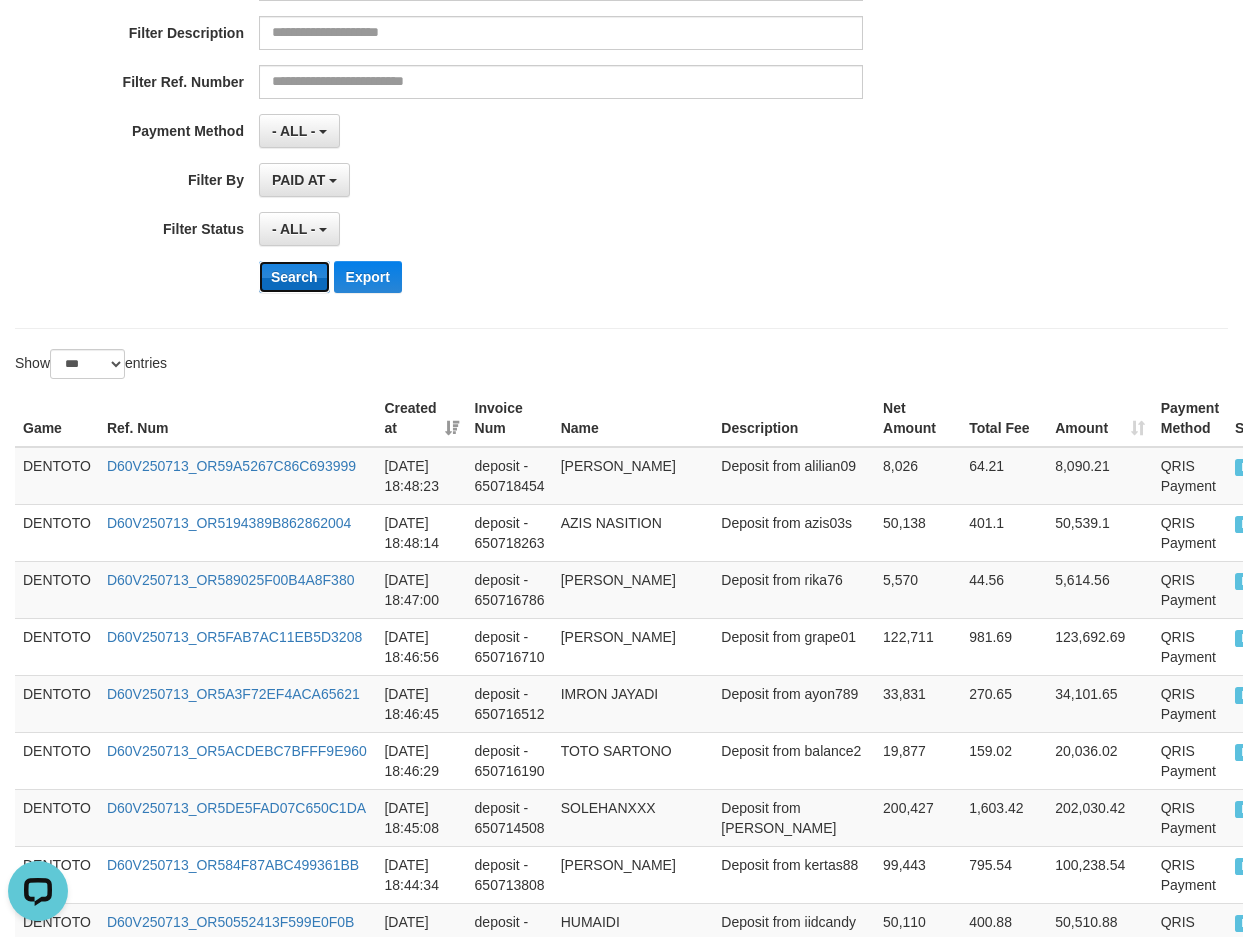 click on "Search" at bounding box center (294, 277) 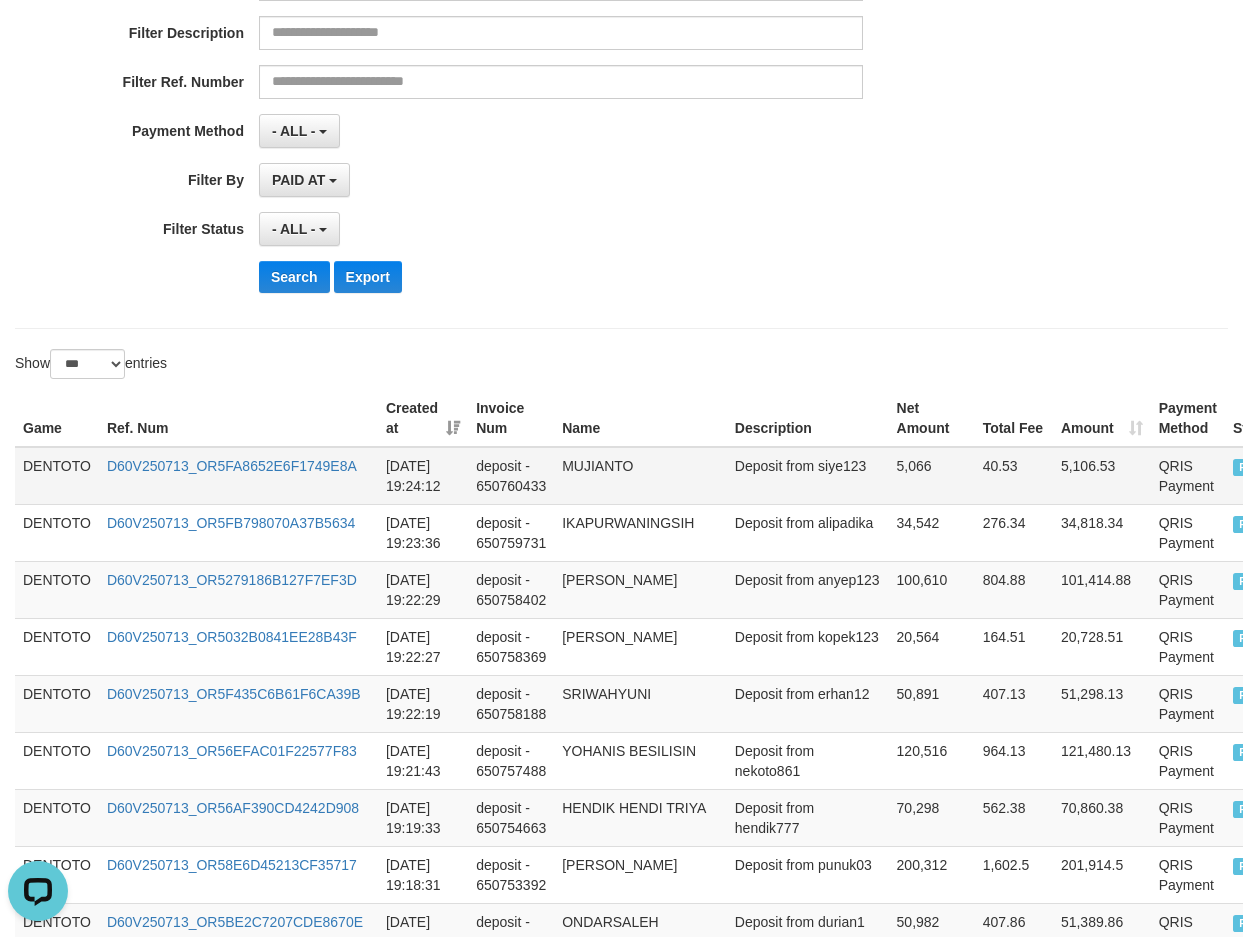 click on "DENTOTO" at bounding box center [57, 476] 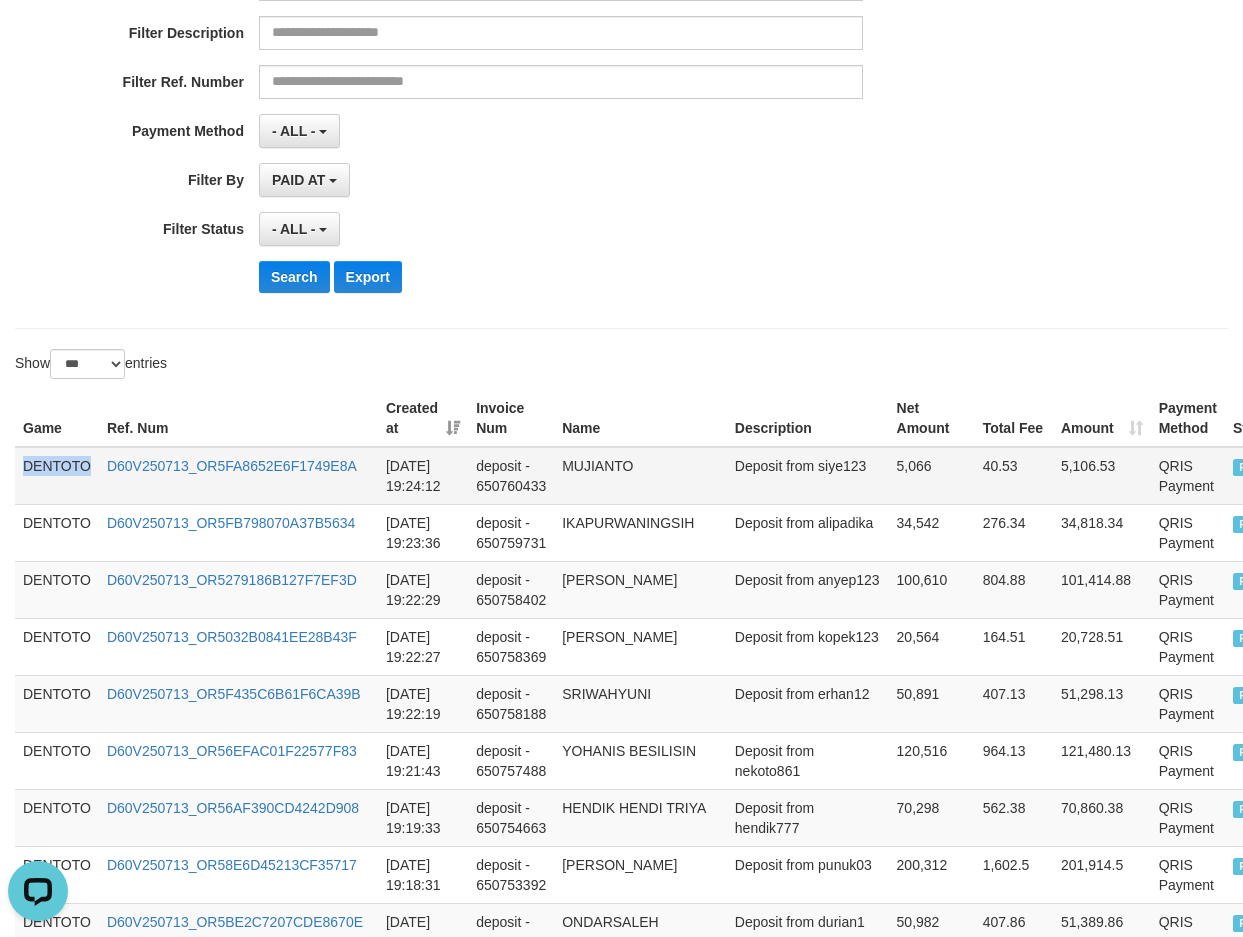 click on "DENTOTO" at bounding box center [57, 476] 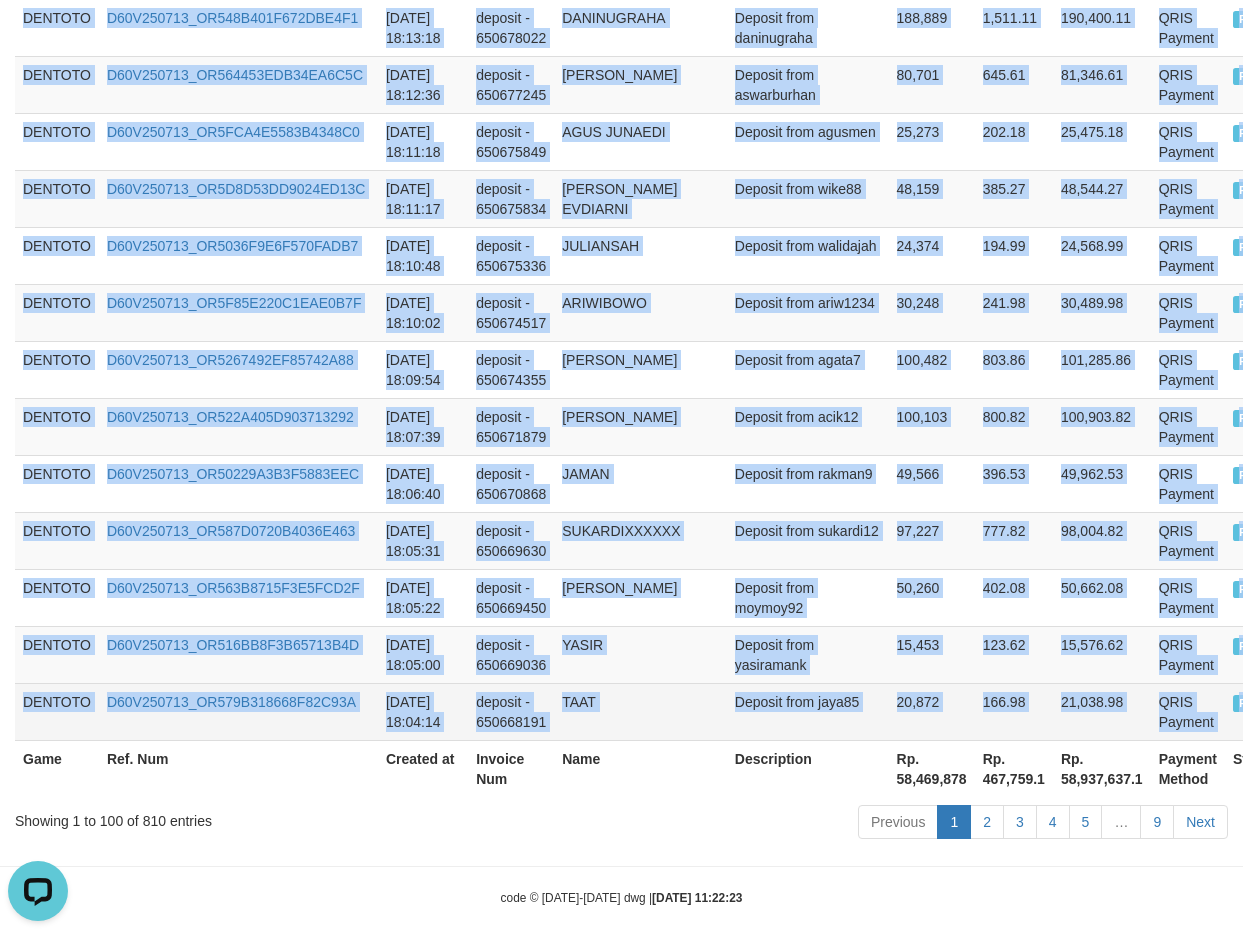 click on "P" at bounding box center [1243, 703] 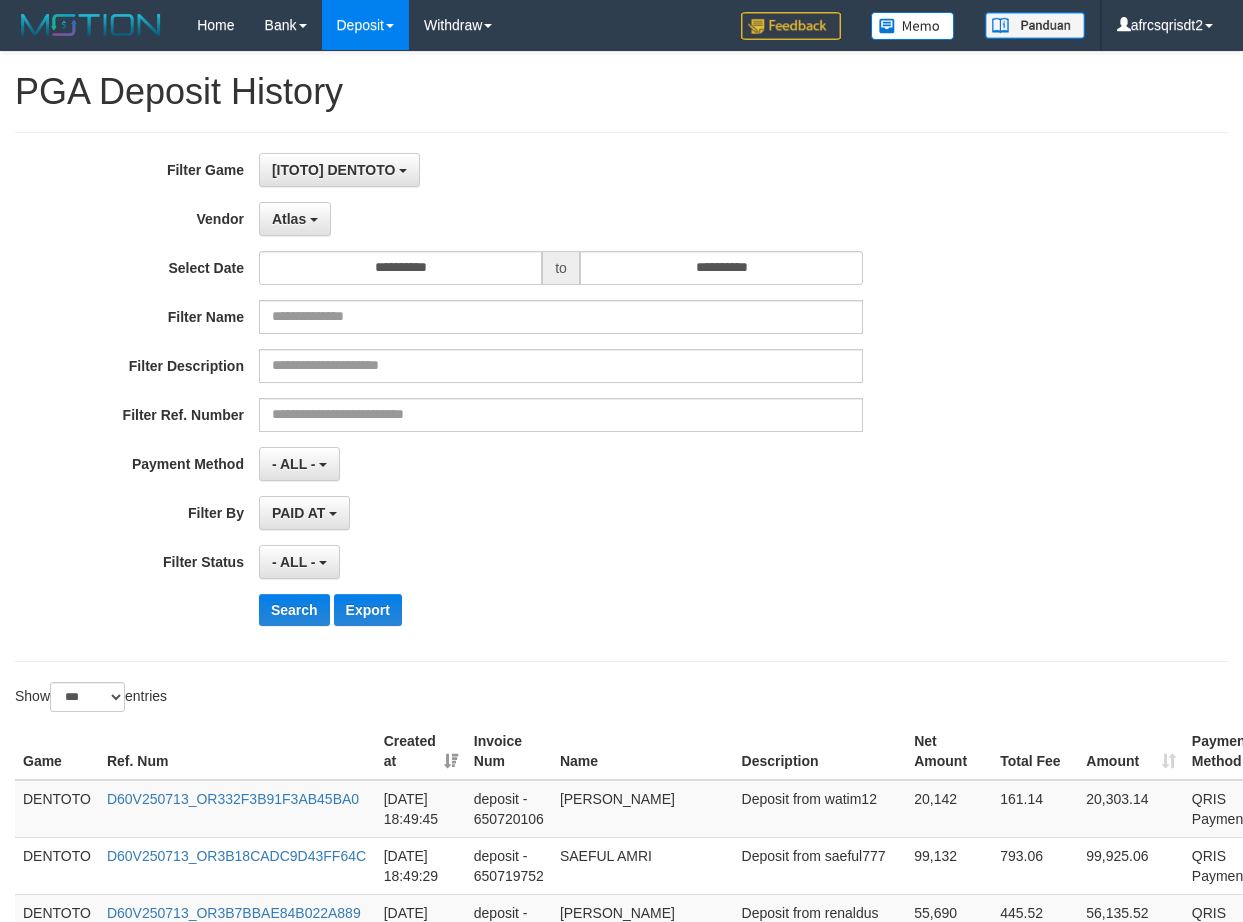 select on "**********" 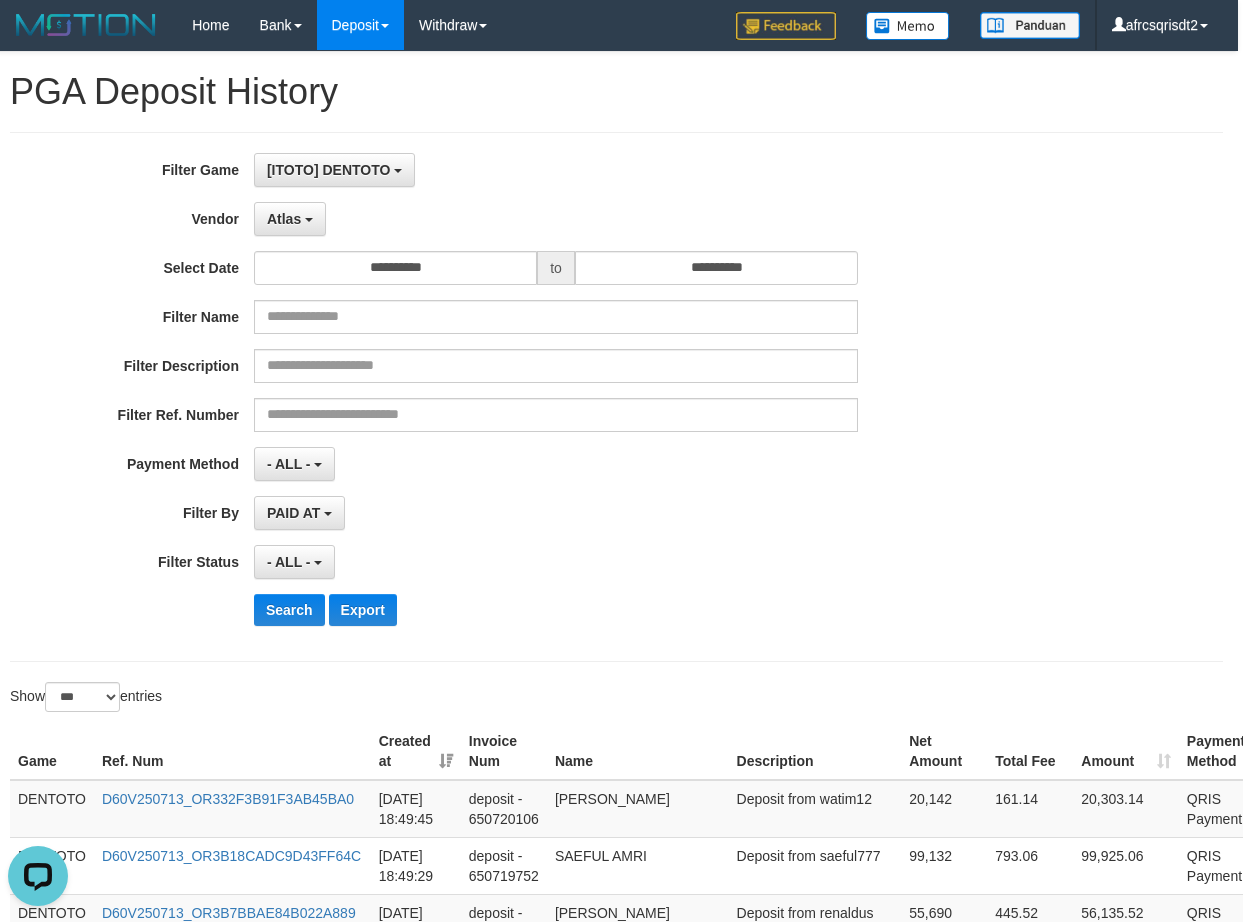 scroll, scrollTop: 0, scrollLeft: 0, axis: both 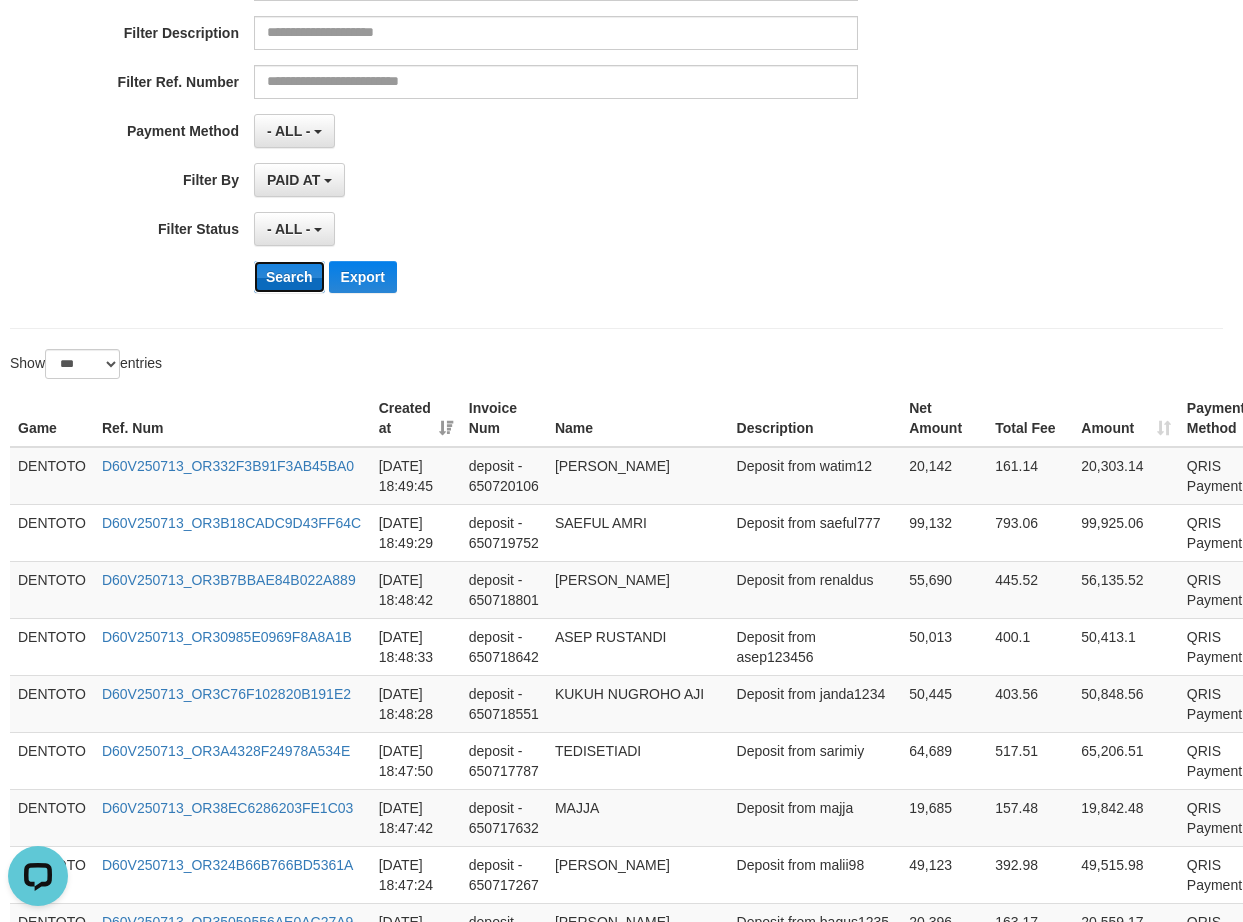 click on "Search" at bounding box center [289, 277] 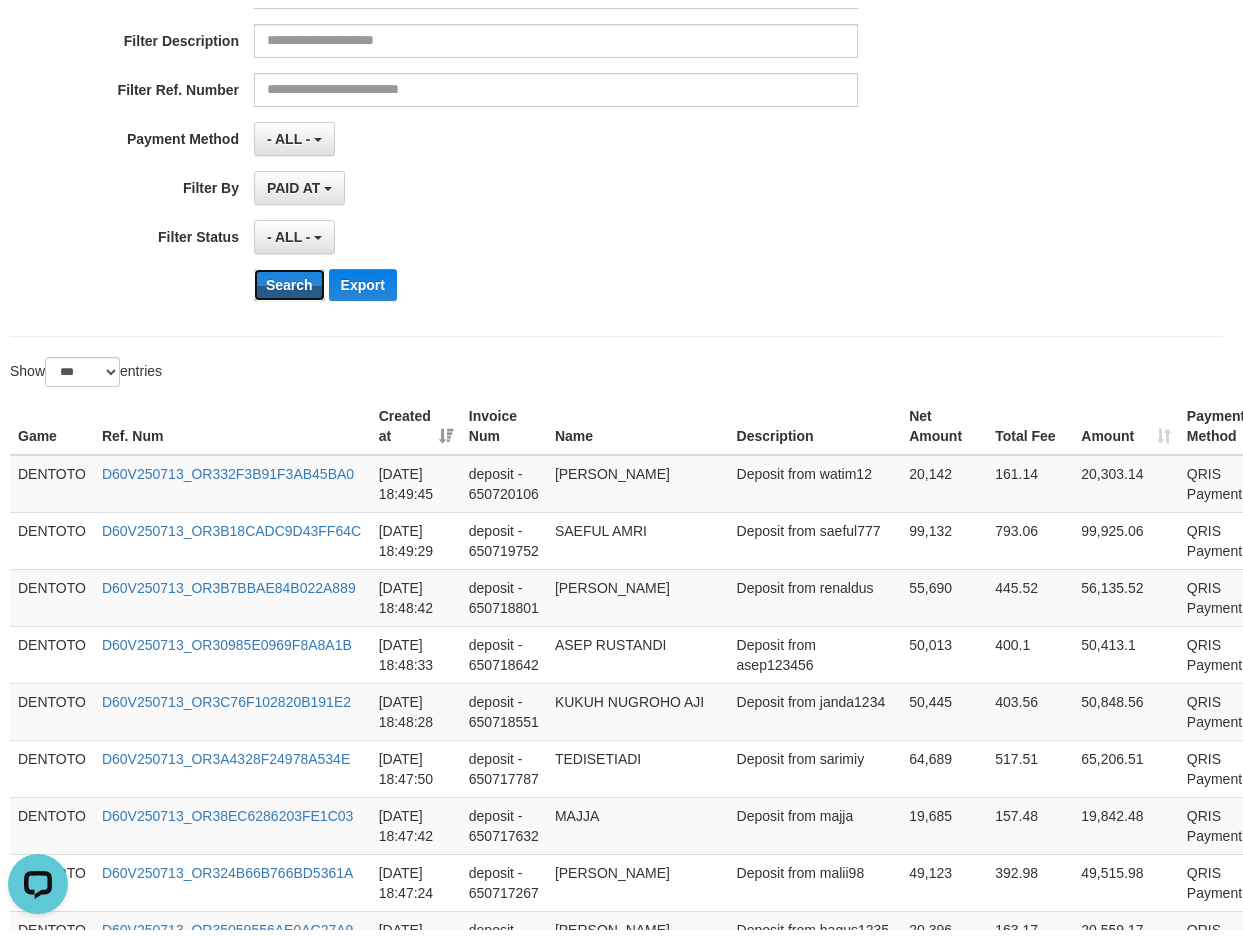 scroll, scrollTop: 333, scrollLeft: 0, axis: vertical 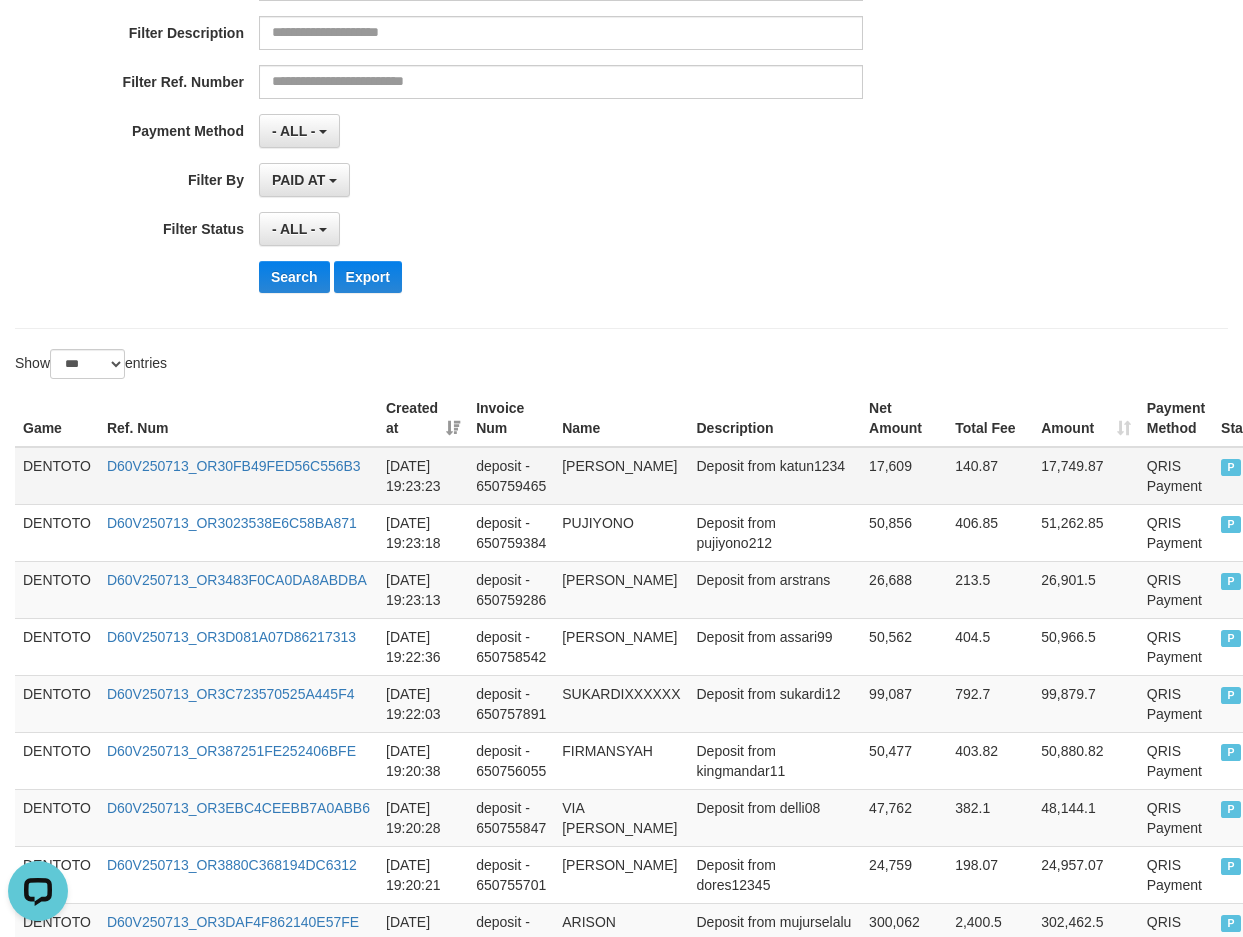 click on "DENTOTO" at bounding box center (57, 476) 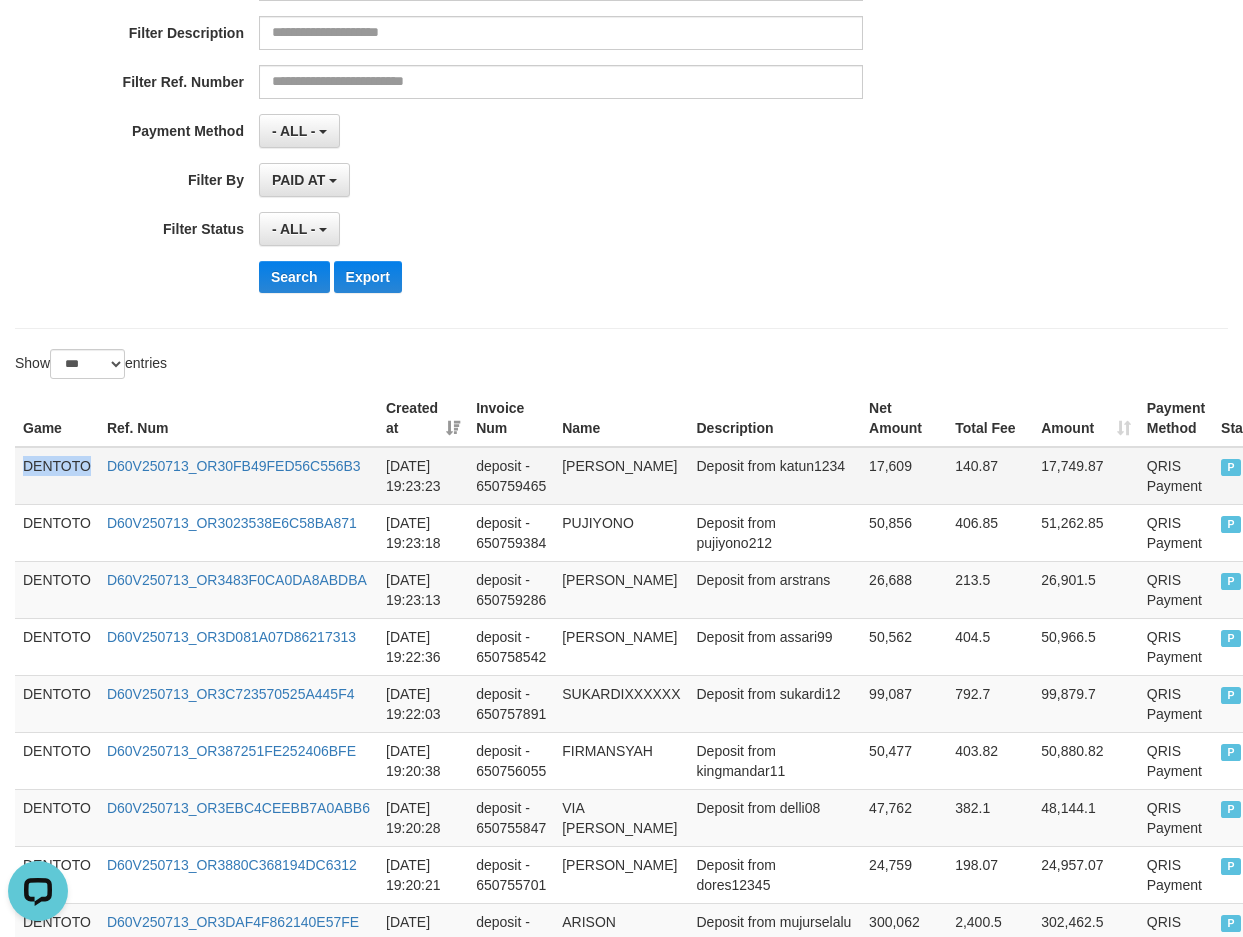 click on "DENTOTO" at bounding box center [57, 476] 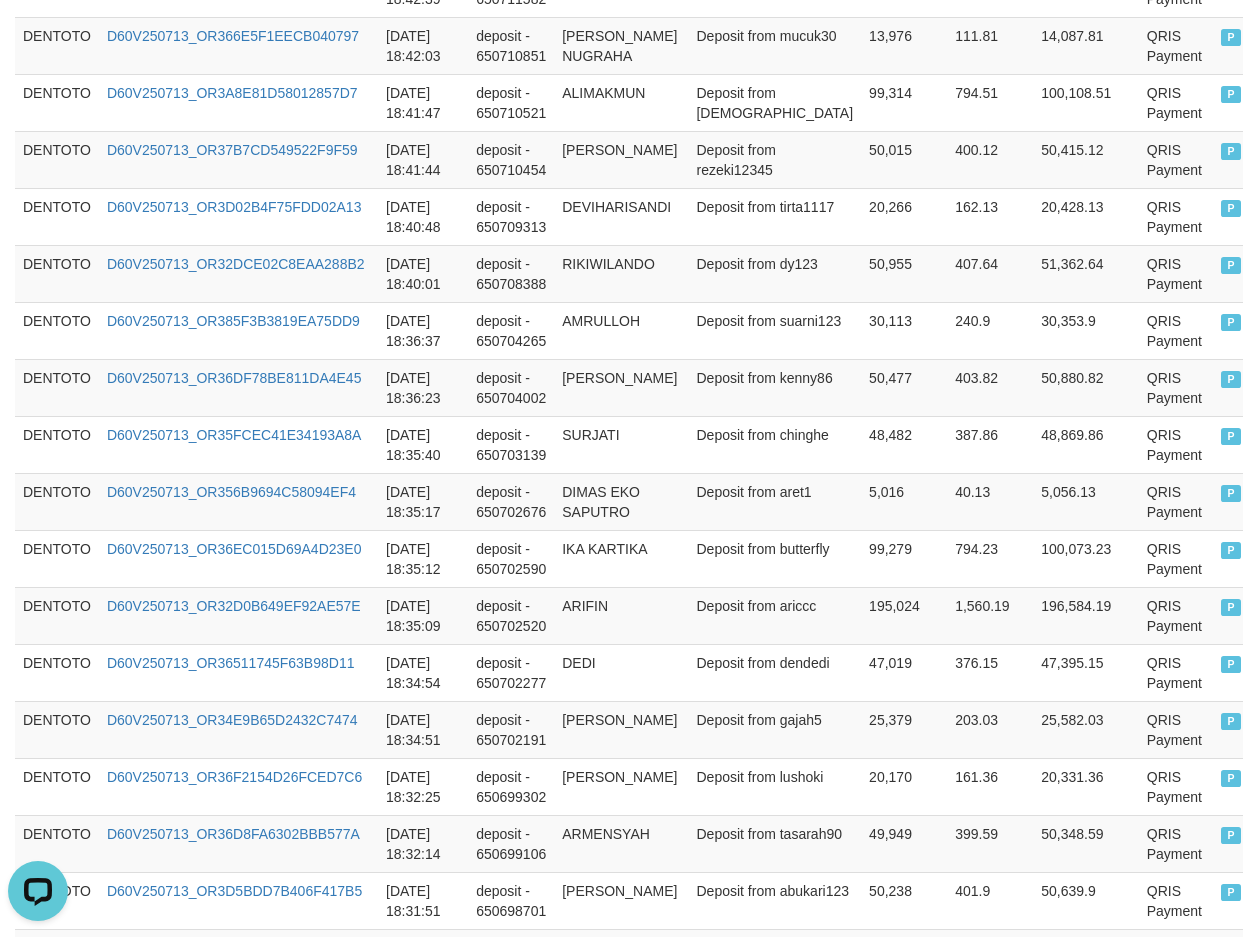 scroll, scrollTop: 5820, scrollLeft: 0, axis: vertical 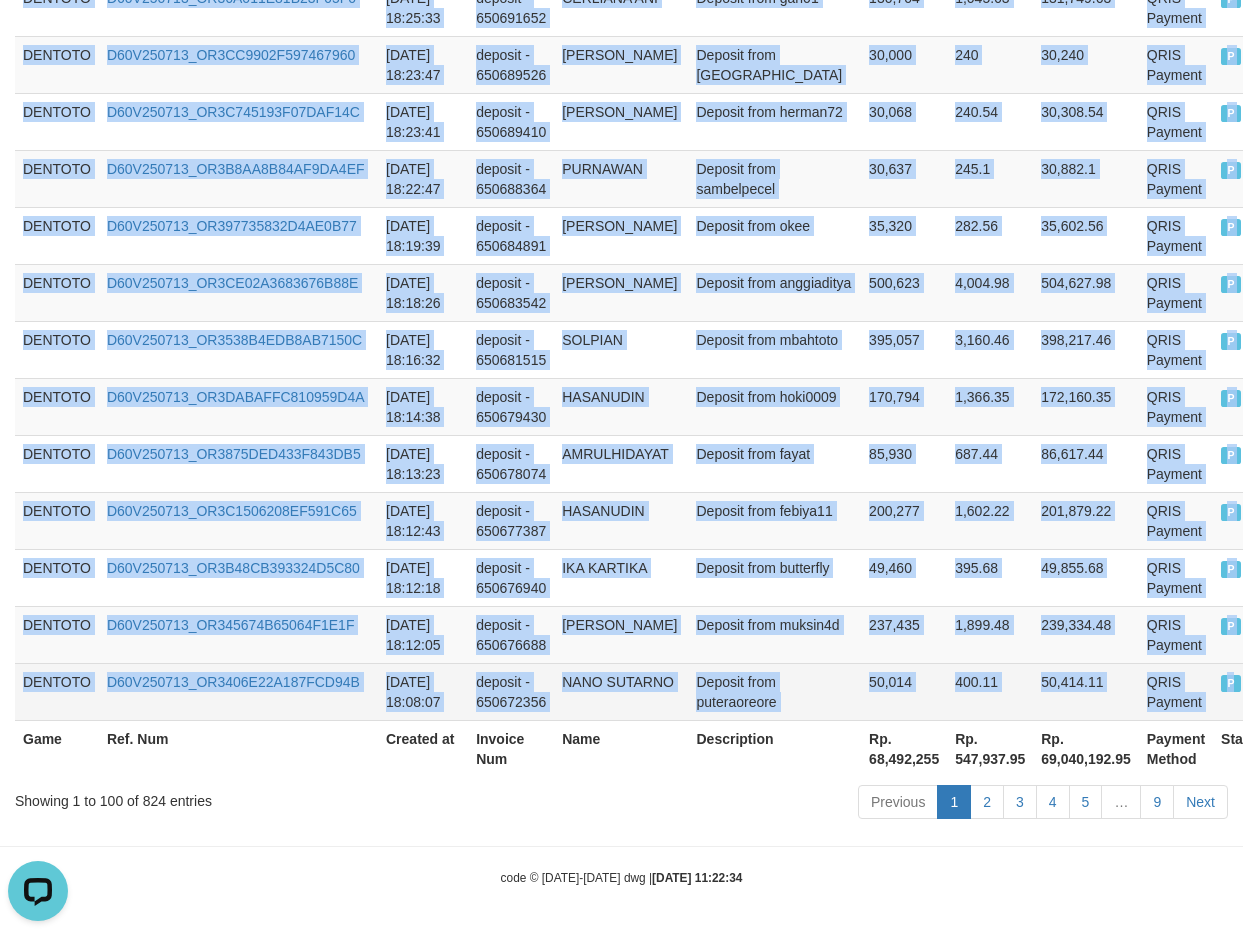click on "P" at bounding box center [1242, 691] 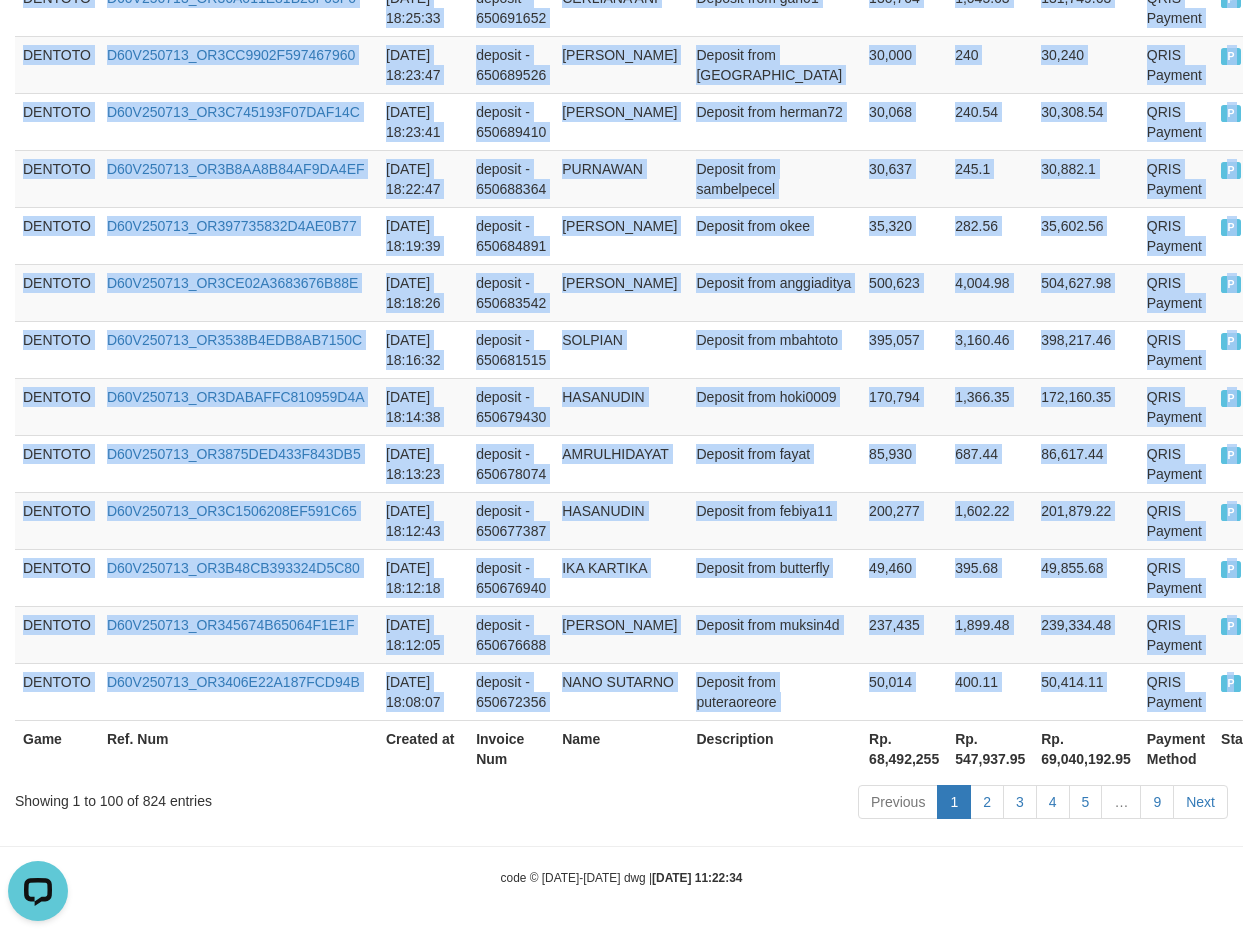copy on "DENTOTO D60V250713_OR30FB49FED56C556B3 2025-07-13 19:23:23 deposit - 650759465 DANA Deposit from katun1234 17,609 140.87 17,749.87 QRIS Payment P   DENTOTO D60V250713_OR3023538E6C58BA871 2025-07-13 19:23:18 deposit - 650759384 PUJIYONO Deposit from pujiyono212 50,856 406.85 51,262.85 QRIS Payment P   DENTOTO D60V250713_OR3483F0CA0DA8ABDBA 2025-07-13 19:23:13 deposit - 650759286 PERI EVANSYAH Deposit from arstrans 26,688 213.5 26,901.5 QRIS Payment P   DENTOTO D60V250713_OR3D081A07D86217313 2025-07-13 19:22:36 deposit - 650758542 ASSARI SULAIMAN Deposit from assari99 50,562 404.5 50,966.5 QRIS Payment P   DENTOTO D60V250713_OR3C723570525A445F4 2025-07-13 19:22:03 deposit - 650757891 SUKARDIXXXXXX Deposit from sukardi12 99,087 792.7 99,879.7 QRIS Payment P   DENTOTO D60V250713_OR387251FE252406BFE 2025-07-13 19:20:38 deposit - 650756055 FIRMANSYAH Deposit from kingmandar11 50,477 403.82 50,880.82 QRIS Payment P   DENTOTO D60V250713_OR3EBC4CEEBB7A0ABB6 2025-07-13 19:20:28 deposit - 650755847 VIA PRIANTI Deposi..." 